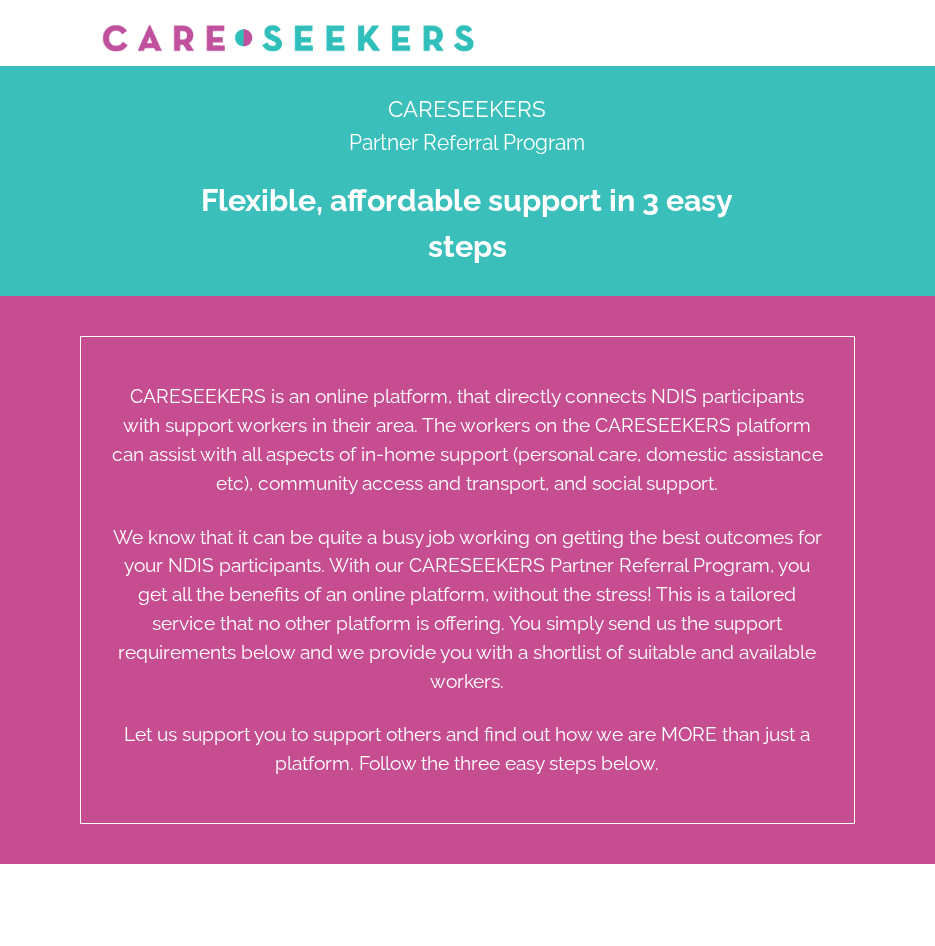 scroll, scrollTop: 1109, scrollLeft: 0, axis: vertical 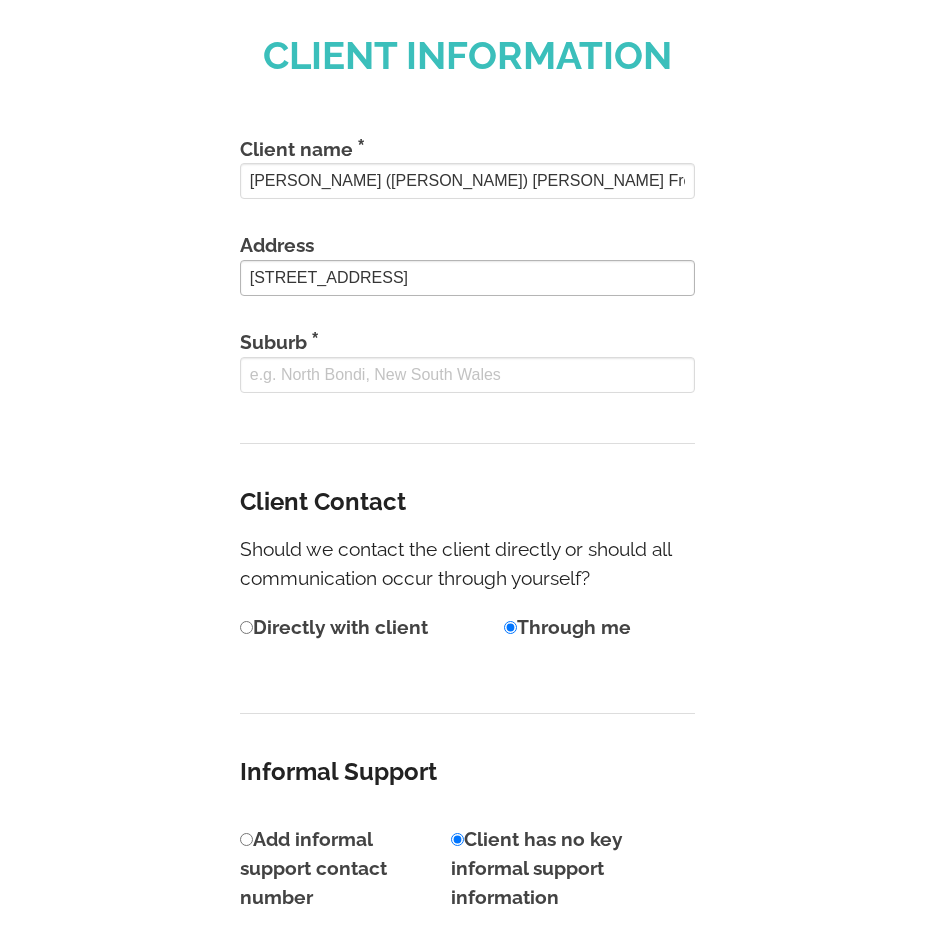 type on "[STREET_ADDRESS]" 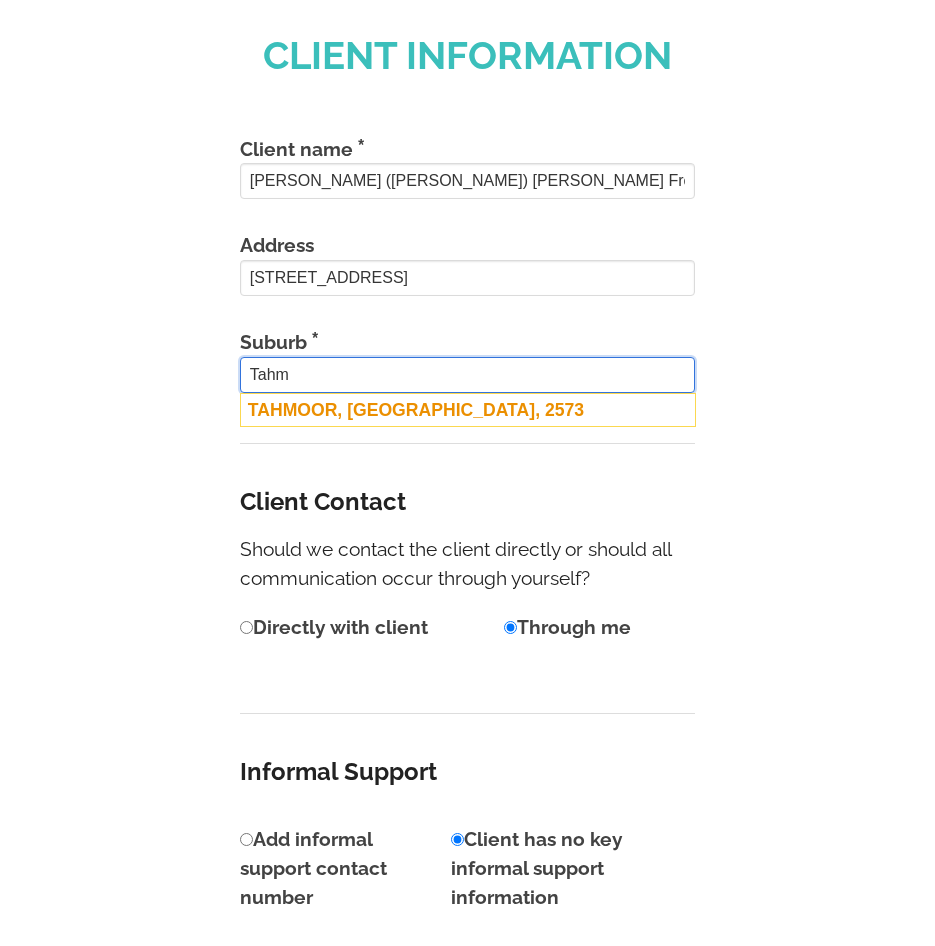click on "TAHMOOR, [GEOGRAPHIC_DATA], 2573" at bounding box center [468, 410] 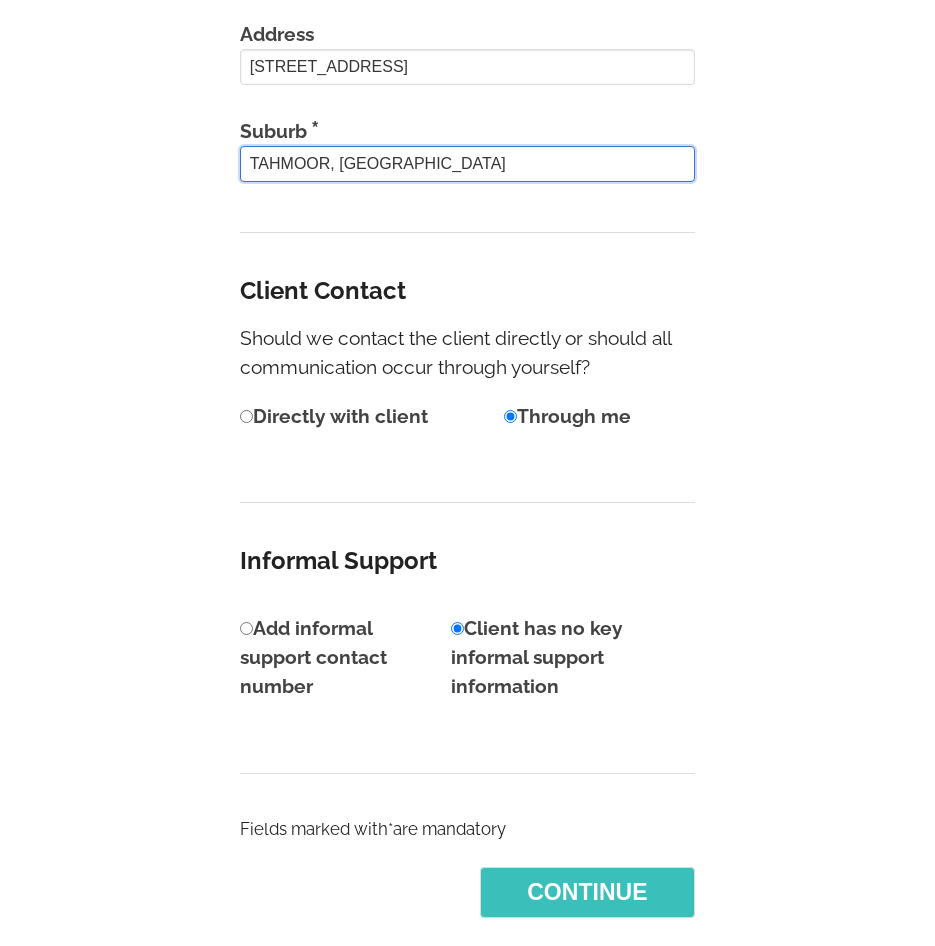 scroll, scrollTop: 1610, scrollLeft: 0, axis: vertical 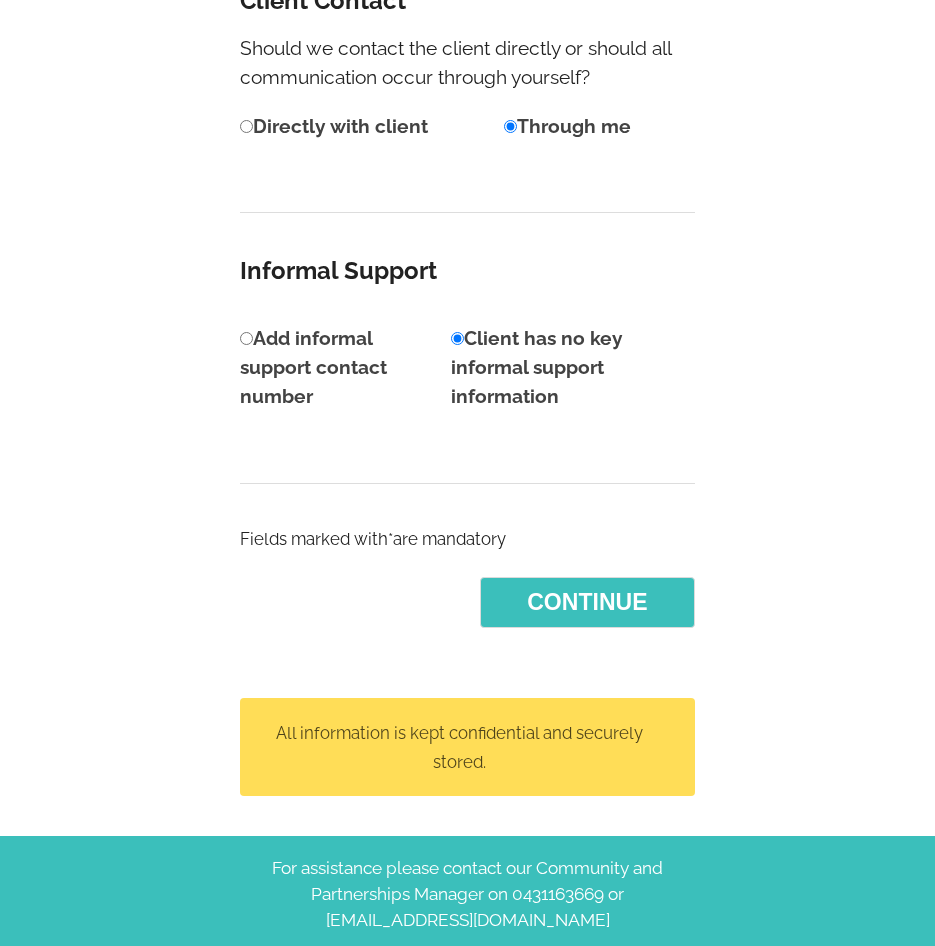 type on "TAHMOOR, [GEOGRAPHIC_DATA]" 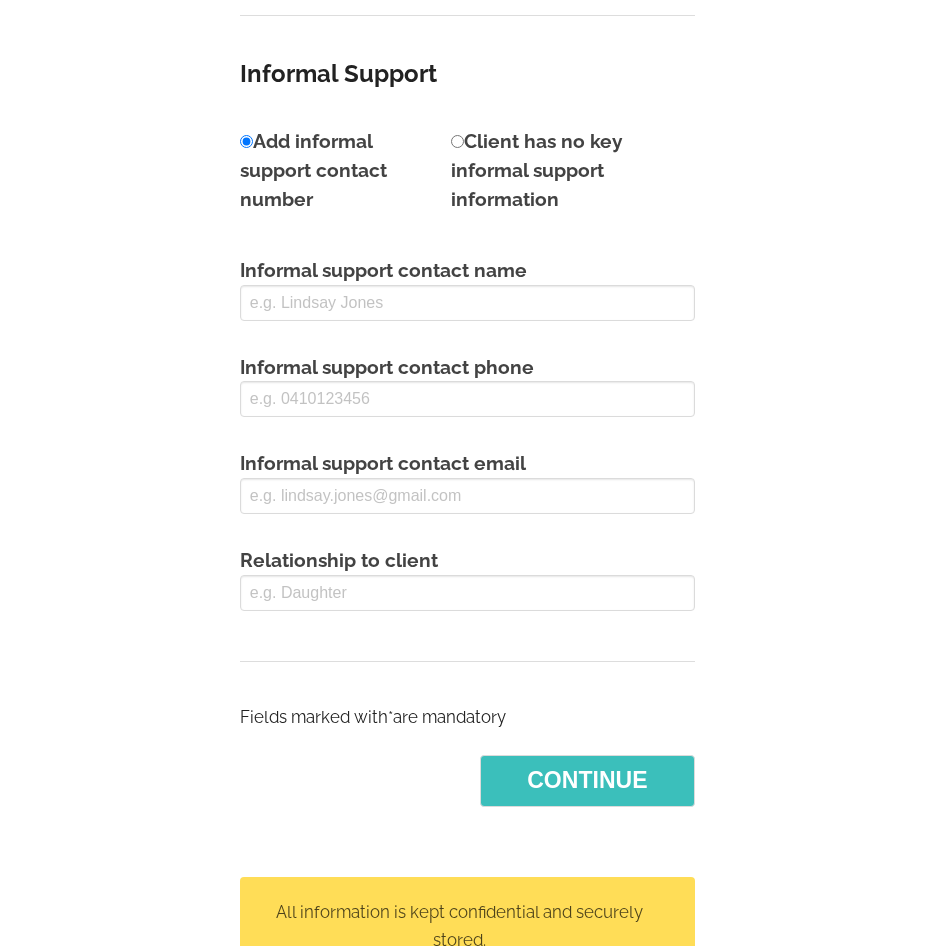 scroll, scrollTop: 1806, scrollLeft: 0, axis: vertical 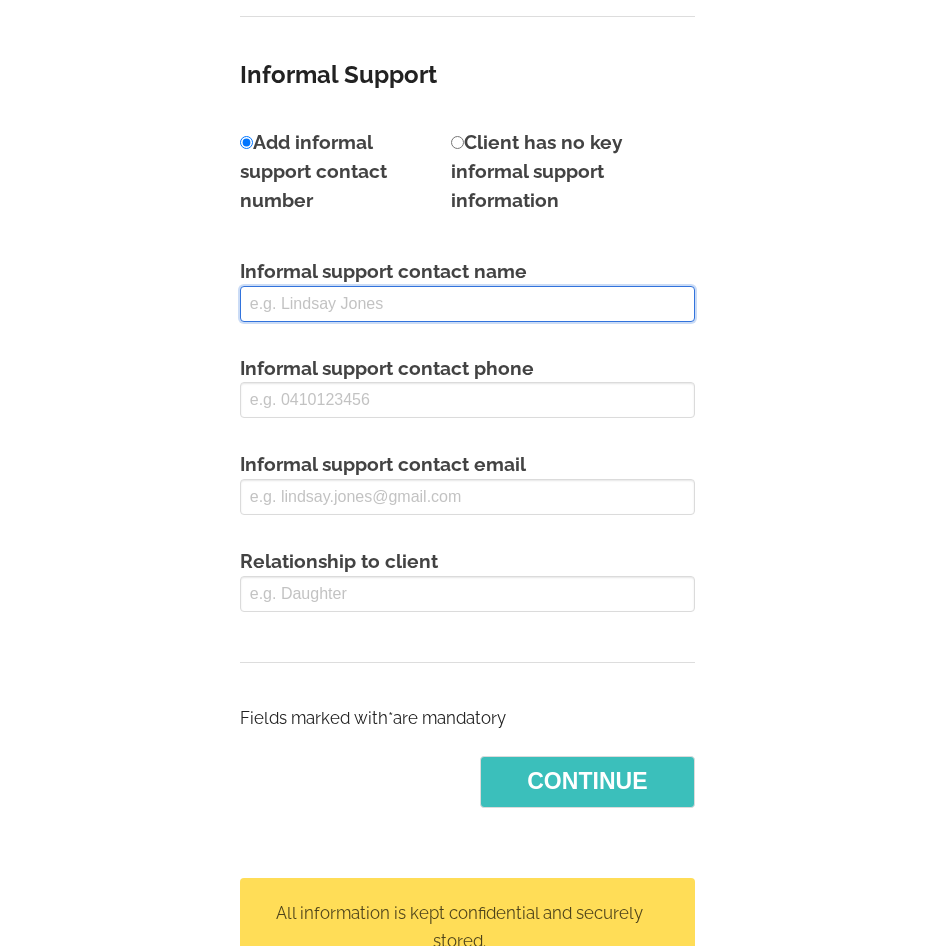 click on "Informal support contact name" at bounding box center (468, 304) 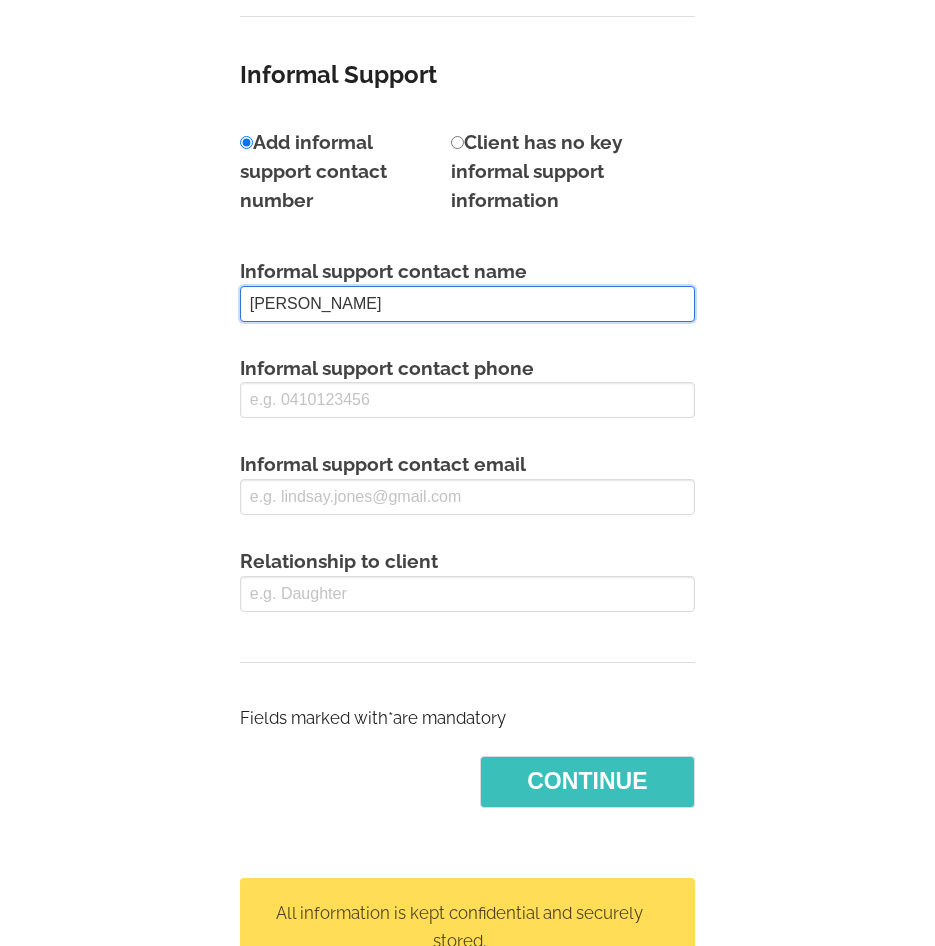 type on "[PERSON_NAME]" 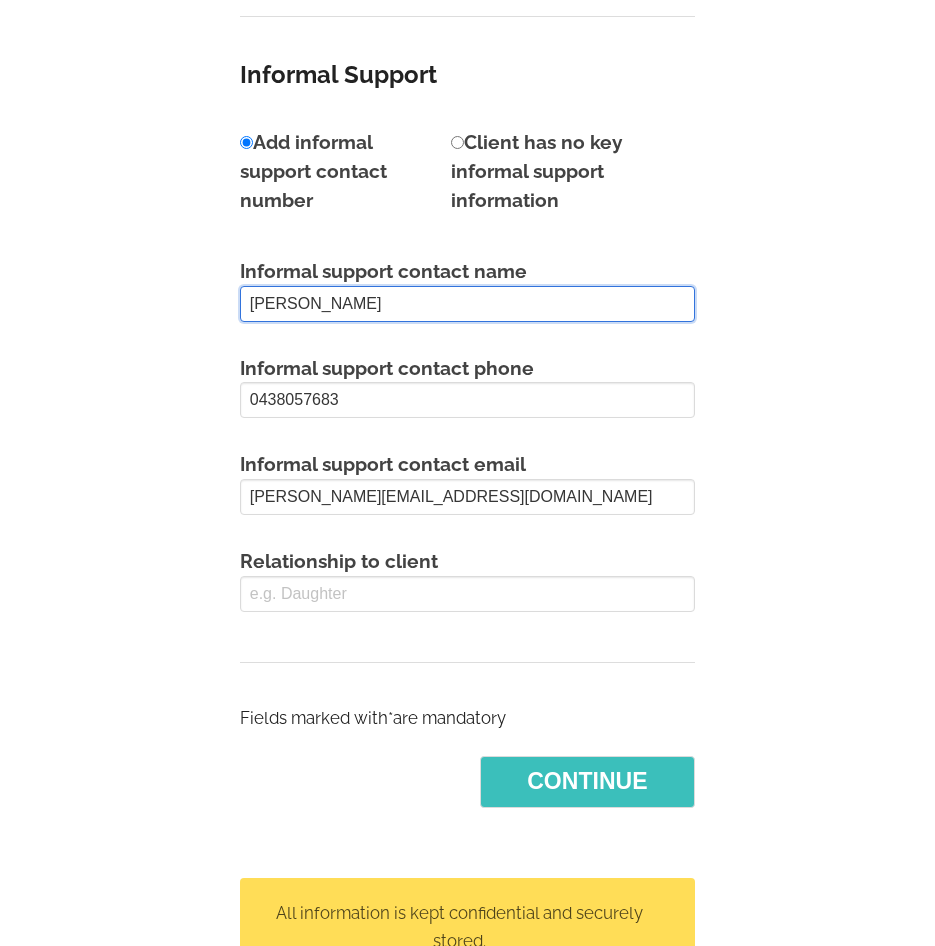 drag, startPoint x: 356, startPoint y: 294, endPoint x: 137, endPoint y: 295, distance: 219.00229 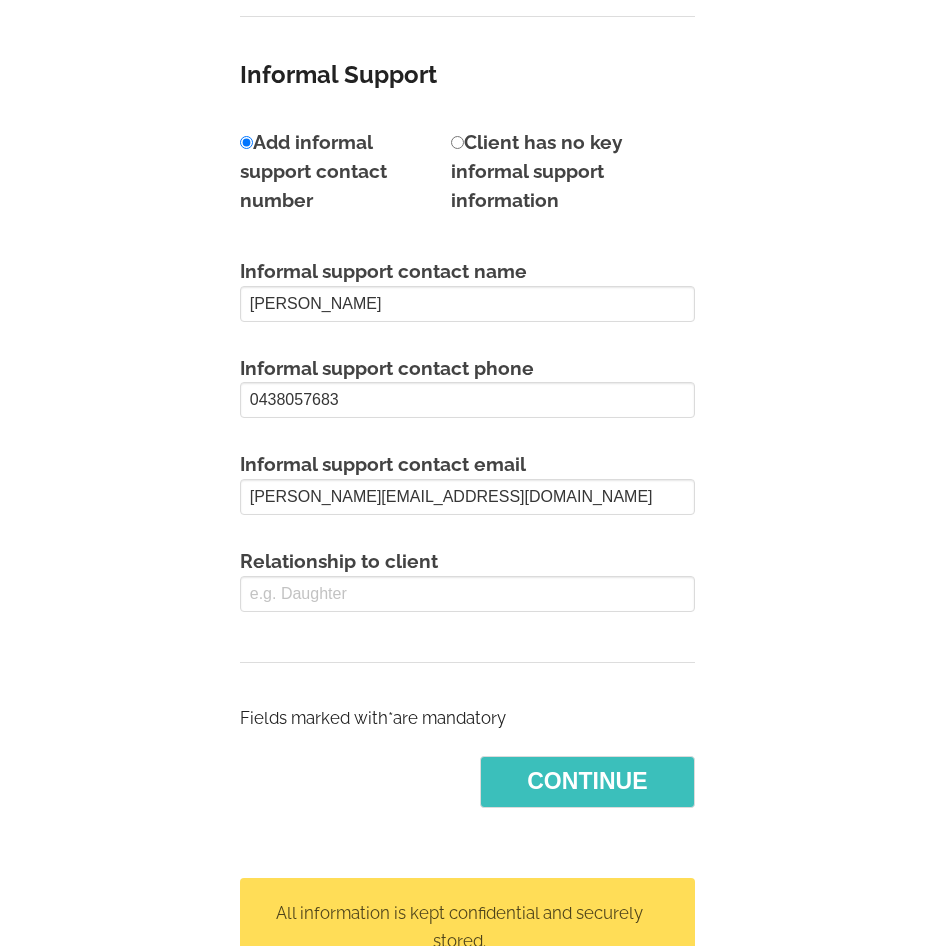 click on "1
2
3
4
5
6
Client Information
Client name
[PERSON_NAME] ([PERSON_NAME]) [PERSON_NAME] Freixial
Address
[STREET_ADDRESS]
Suburb
[GEOGRAPHIC_DATA], [GEOGRAPHIC_DATA]
TAHMOOR, [GEOGRAPHIC_DATA], 2573
Client Contact
Should we contact the client directly or should all communication occur through yourself?
Directly with client
Through me
Client phone
* Admin" at bounding box center (467, 106) 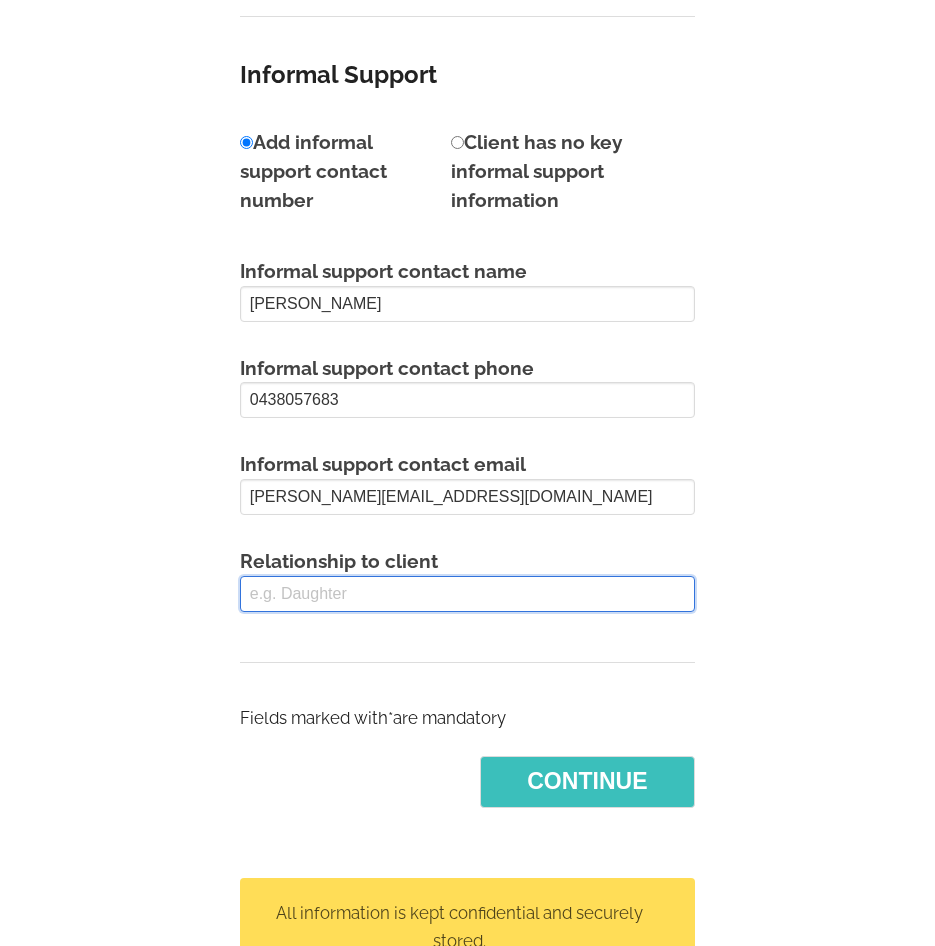 click at bounding box center (468, 594) 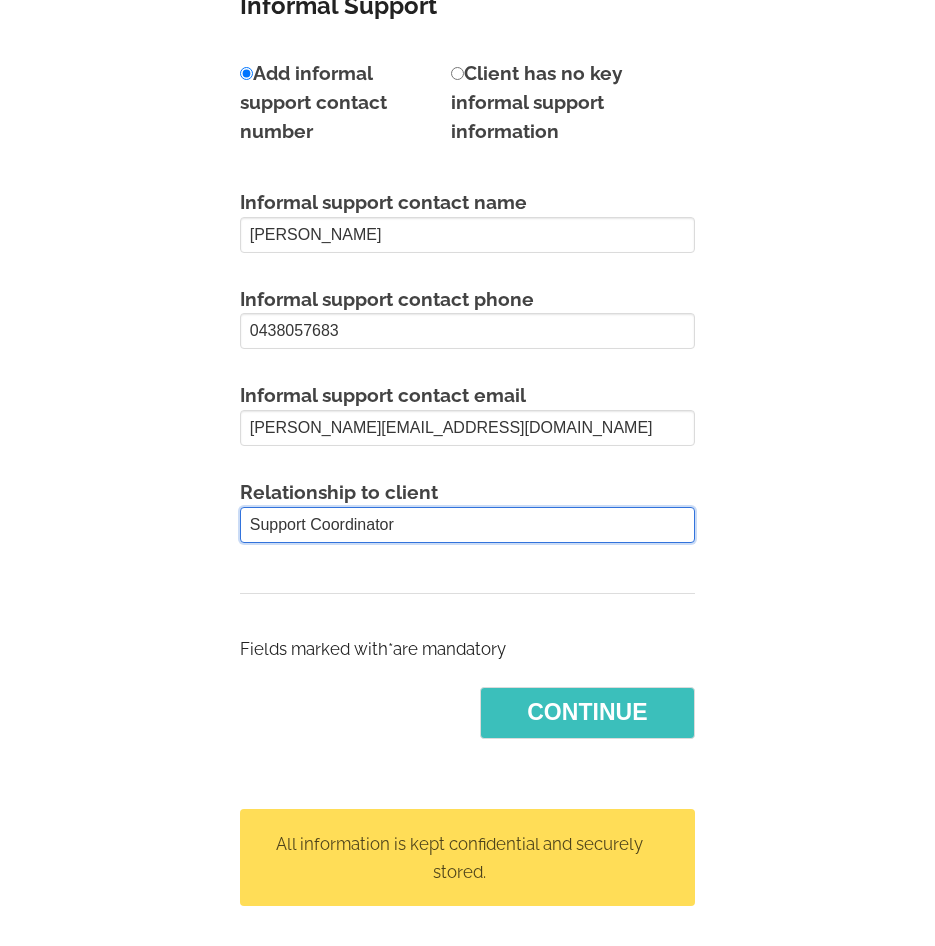 scroll, scrollTop: 1874, scrollLeft: 0, axis: vertical 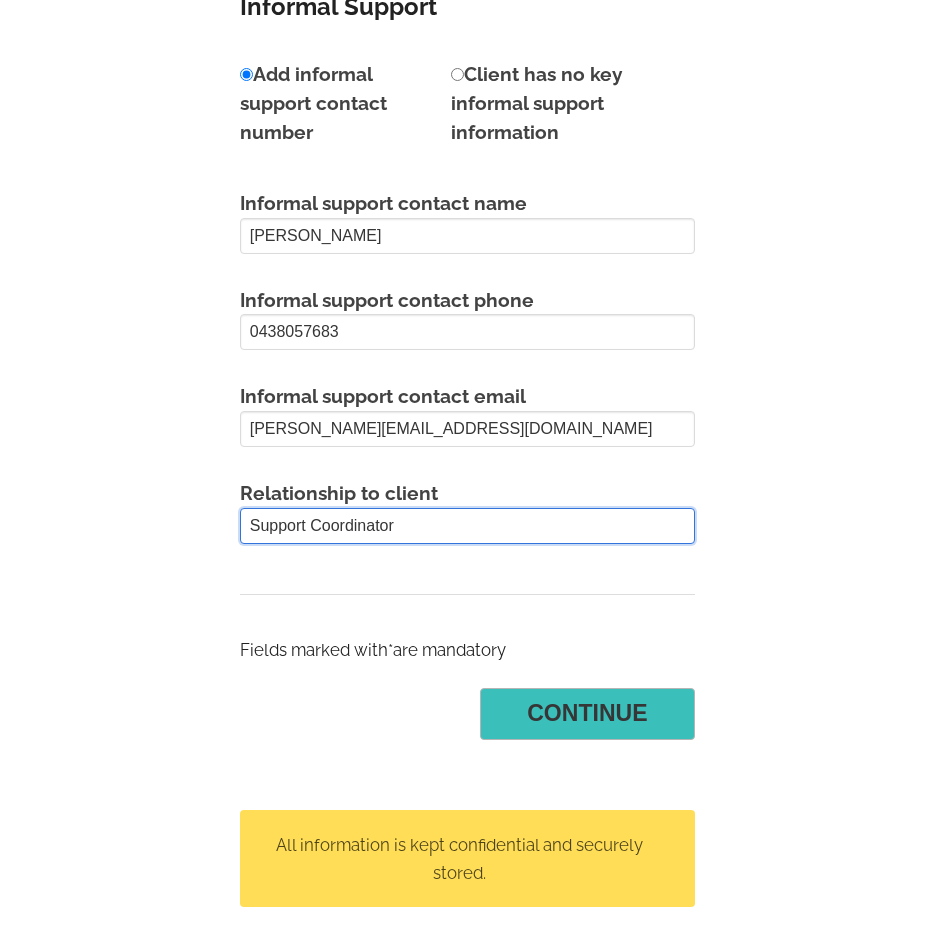 type on "Support Coordinator" 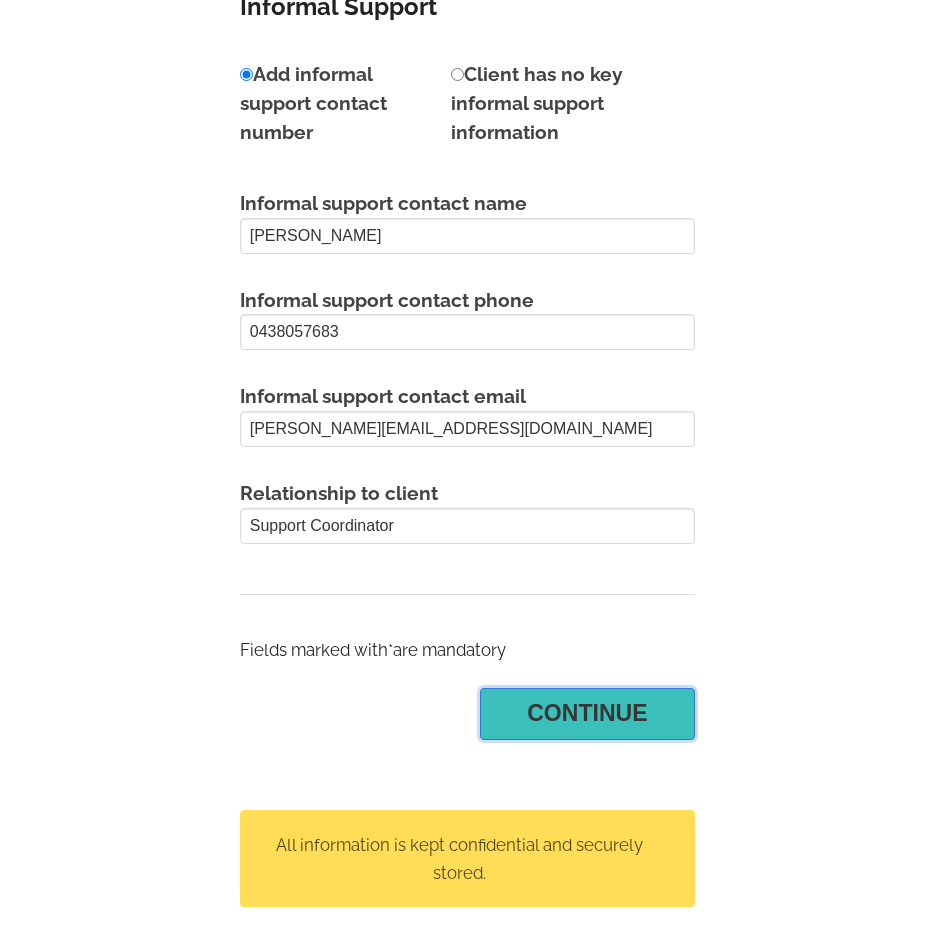 click on "Continue" at bounding box center [588, 714] 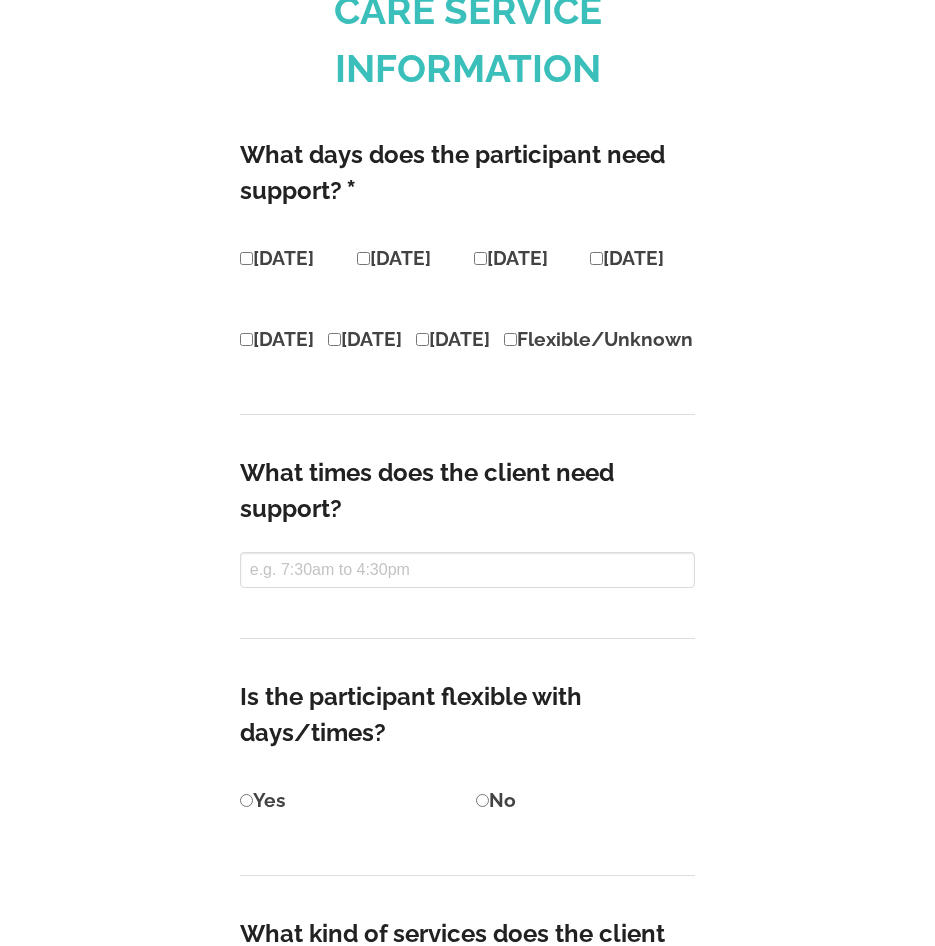 scroll, scrollTop: 1155, scrollLeft: 0, axis: vertical 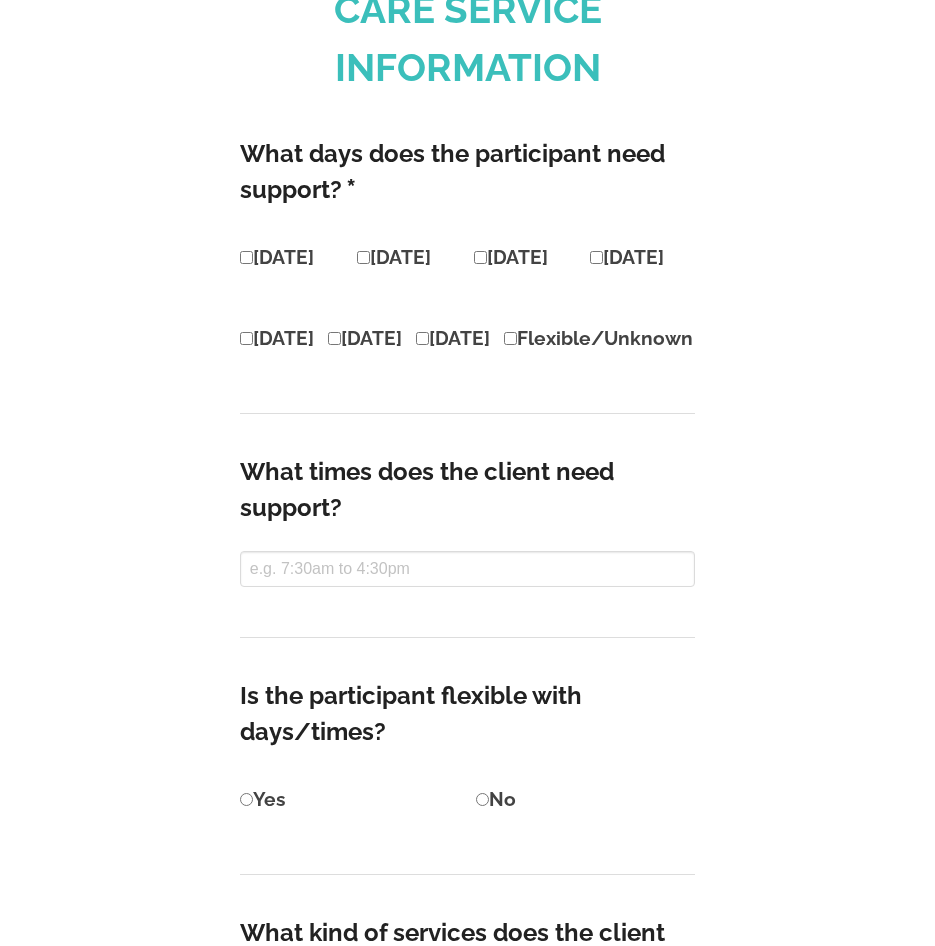 click on "[DATE]" at bounding box center (246, 257) 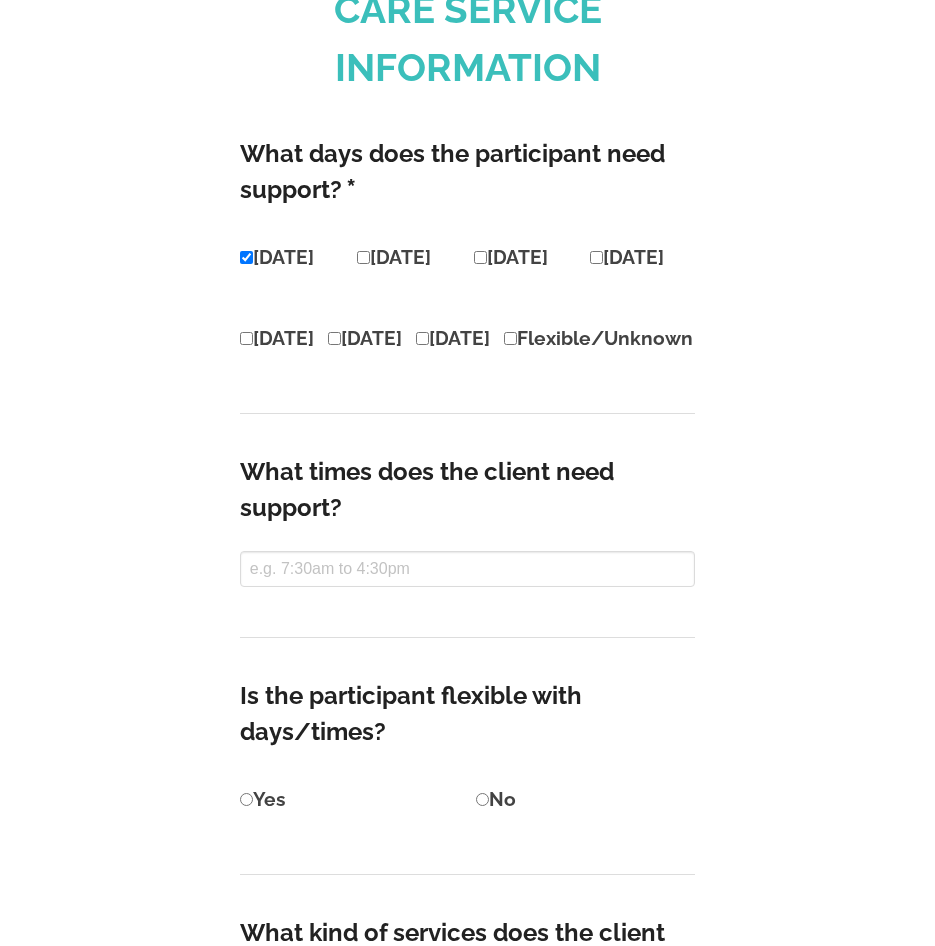 click on "[DATE]
[DATE]
[DATE]
[DATE]" at bounding box center (468, 257) 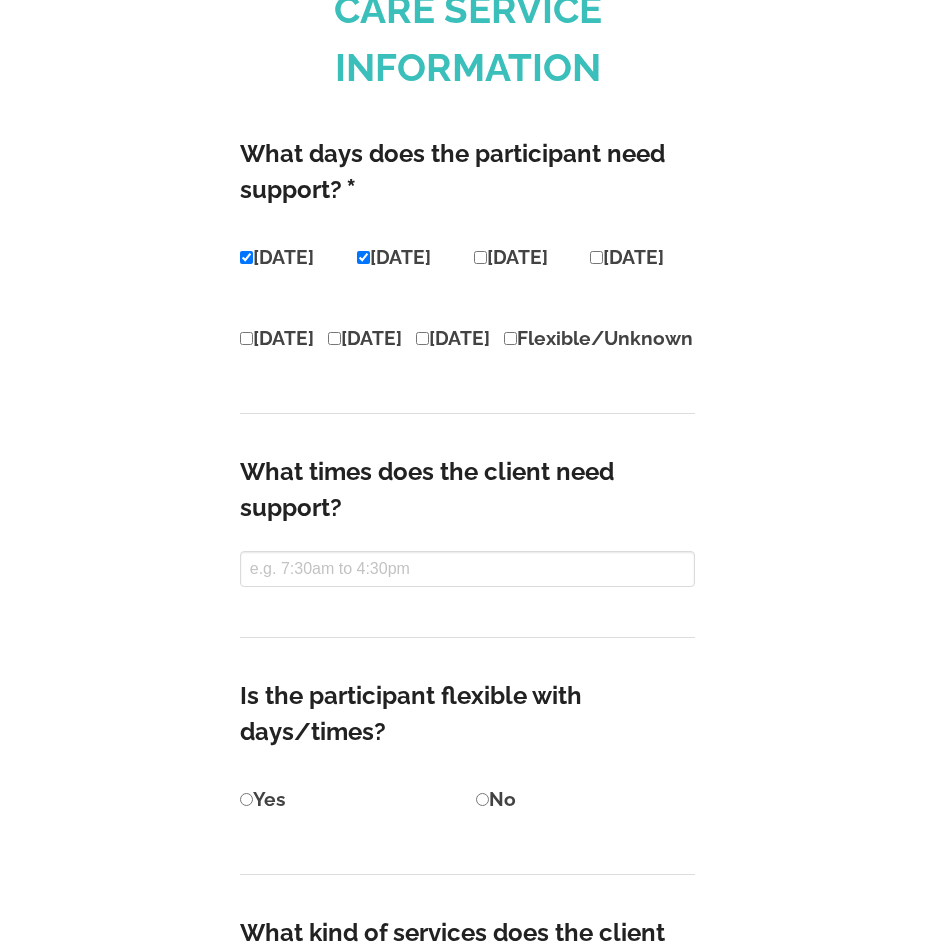 click on "[DATE]" at bounding box center (511, 257) 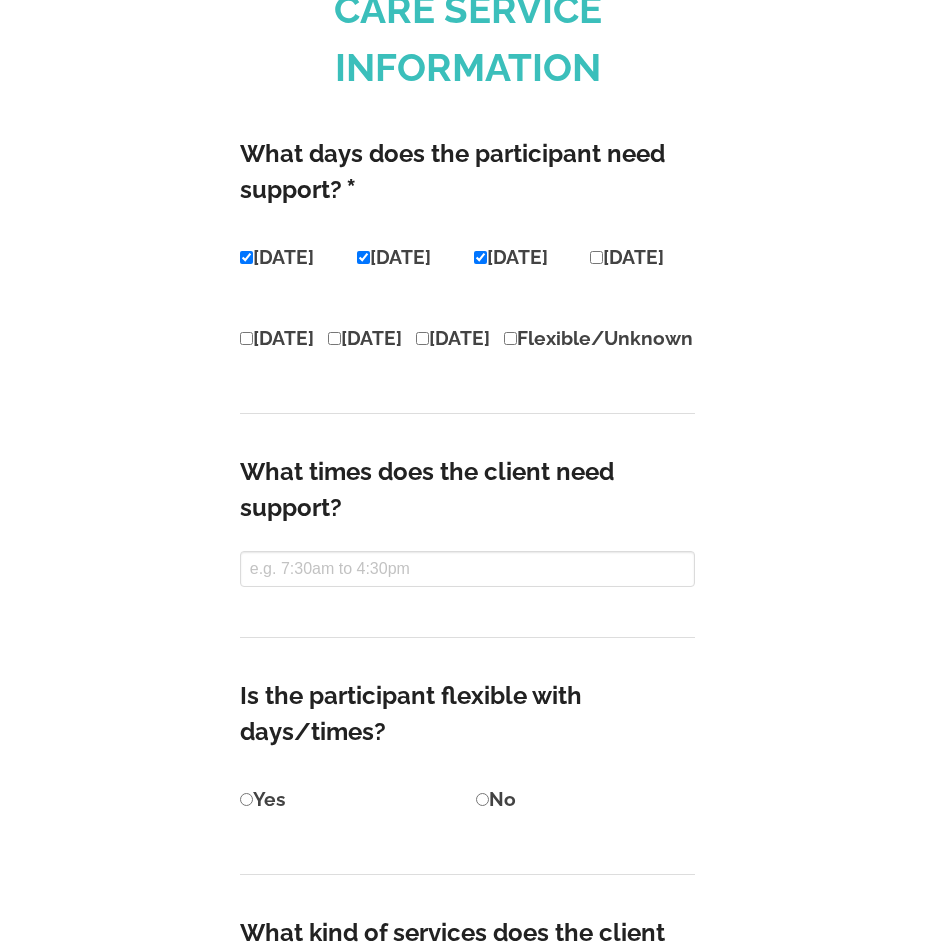 click on "[DATE]" at bounding box center [596, 257] 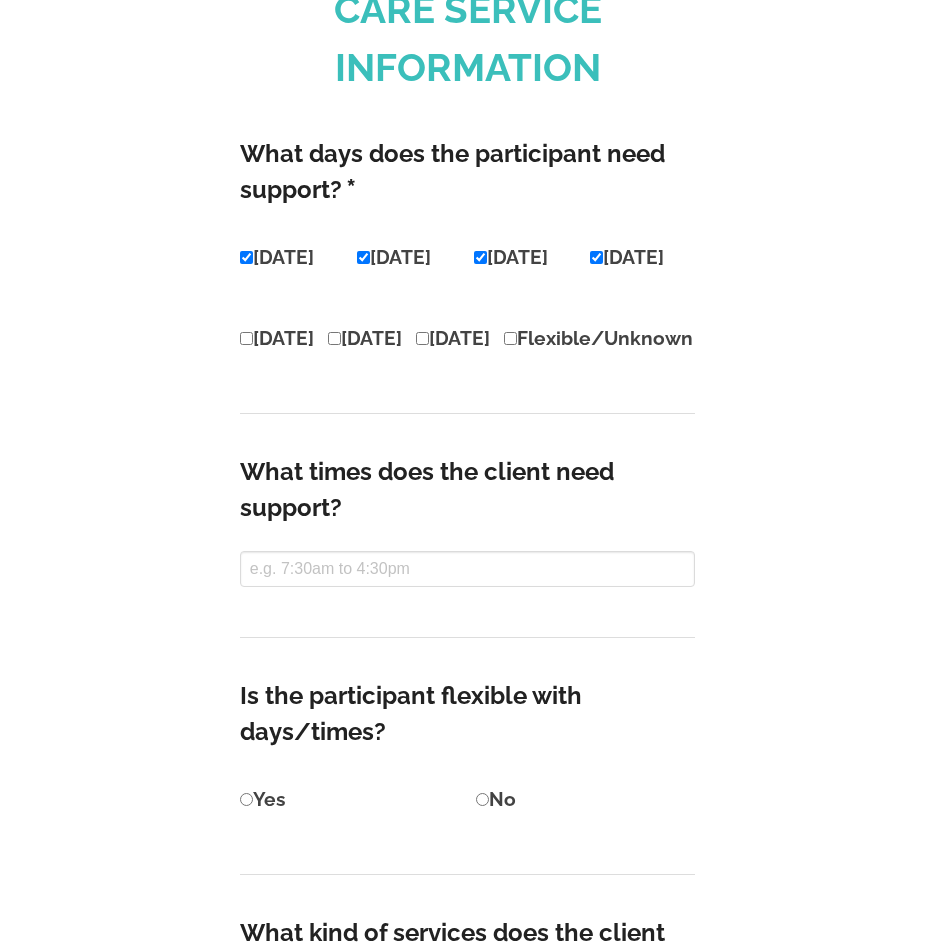 click on "[DATE]" at bounding box center [246, 338] 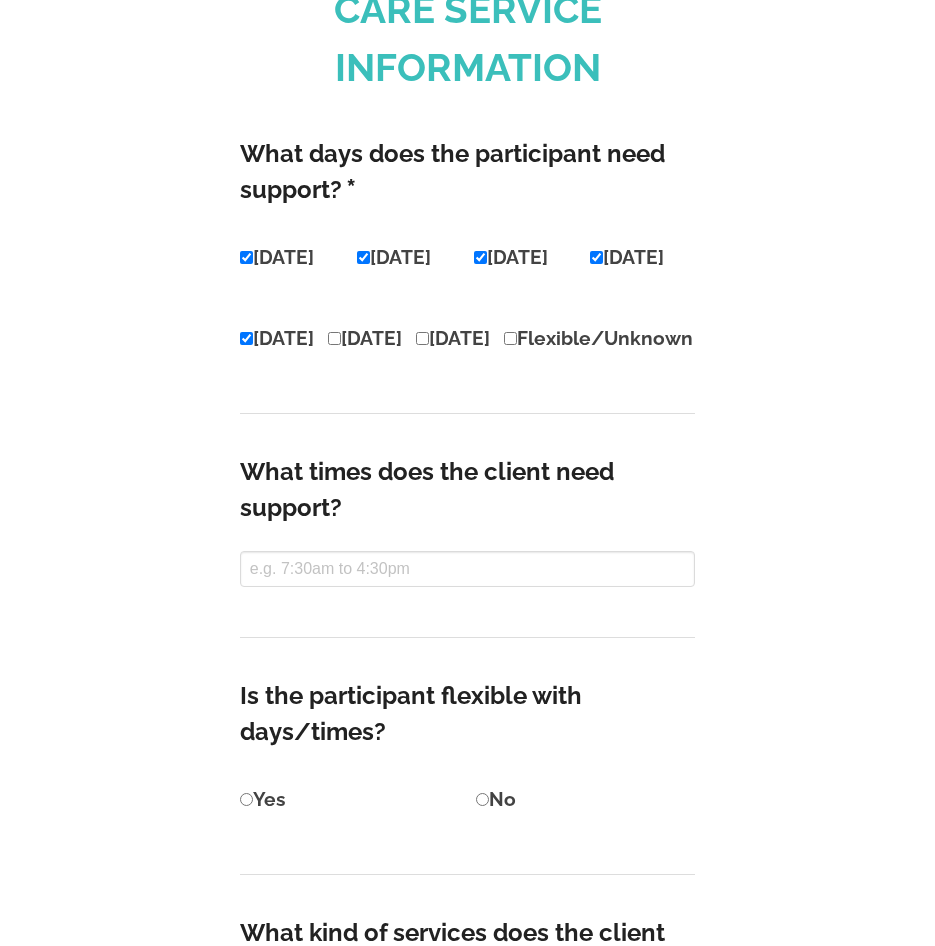 click on "[DATE]" at bounding box center [334, 338] 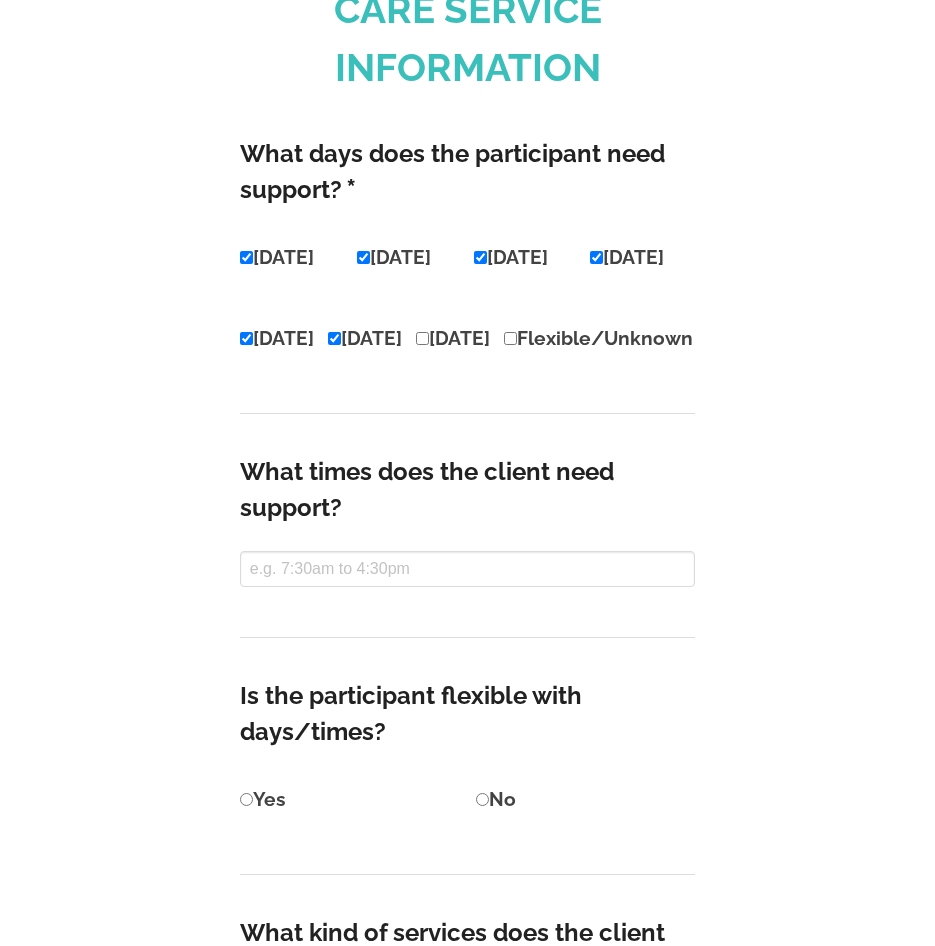 click on "[DATE]" at bounding box center (422, 338) 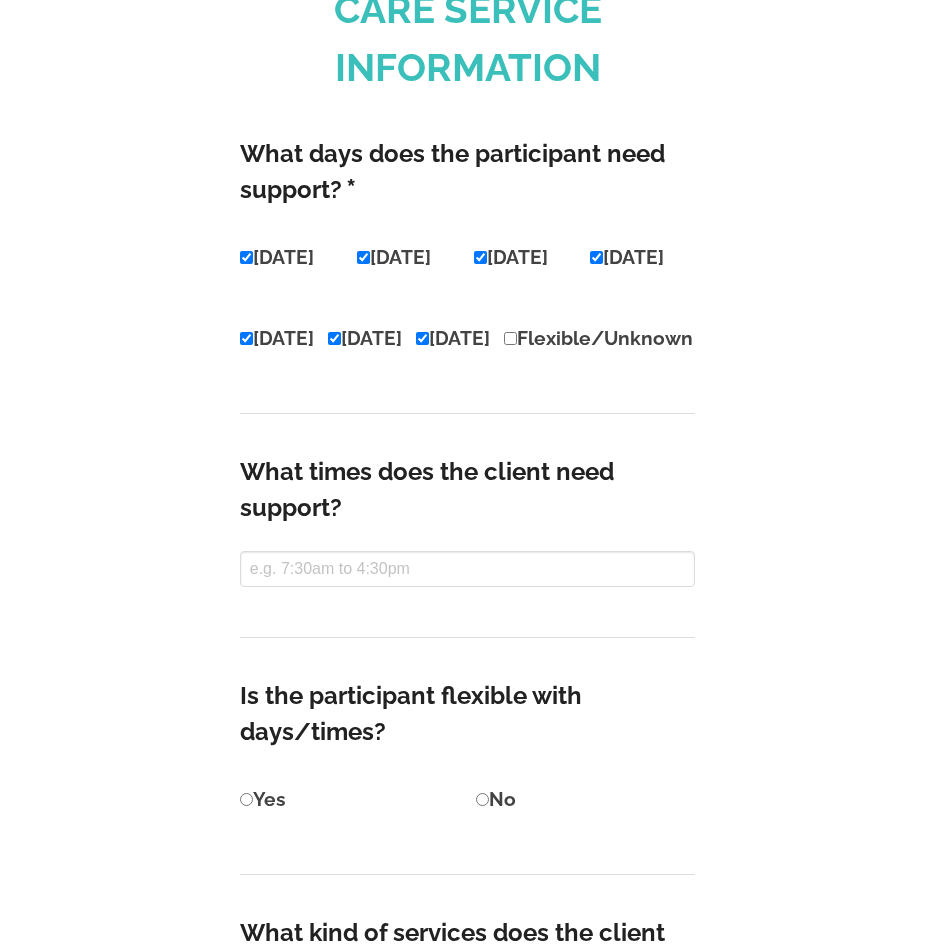 scroll, scrollTop: 1201, scrollLeft: 0, axis: vertical 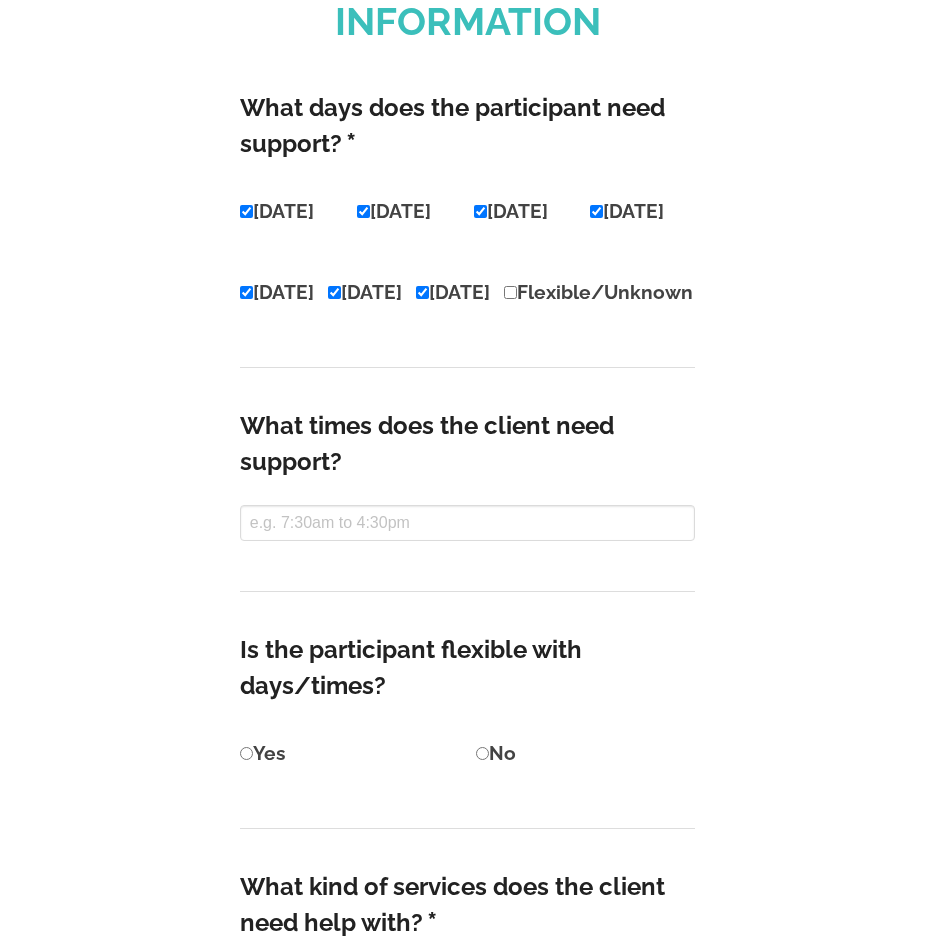 click on "Flexible/Unknown" at bounding box center (510, 292) 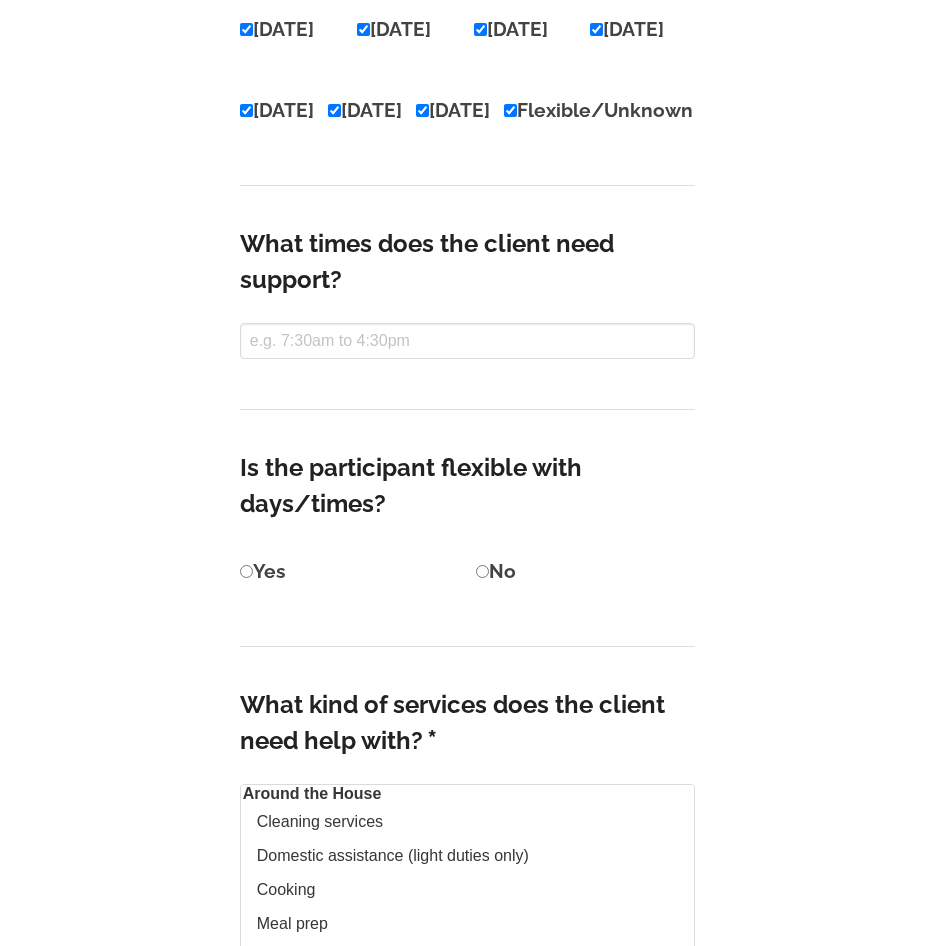 scroll, scrollTop: 1383, scrollLeft: 0, axis: vertical 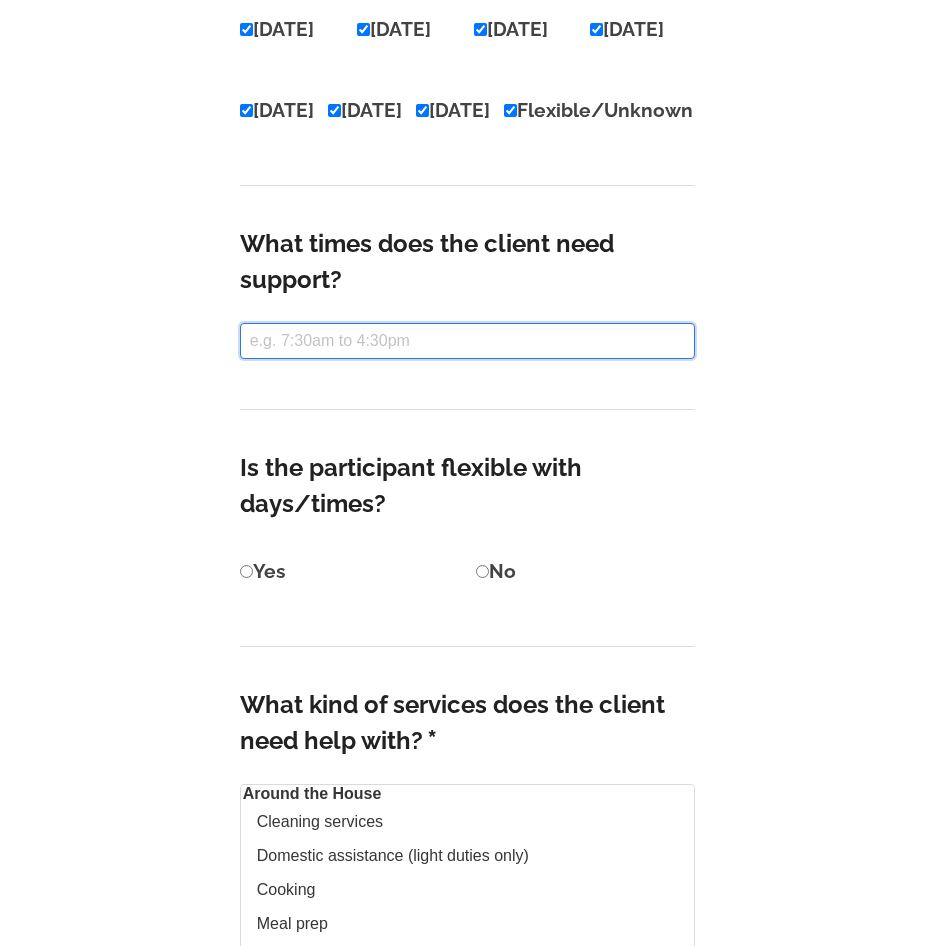 click at bounding box center [468, 341] 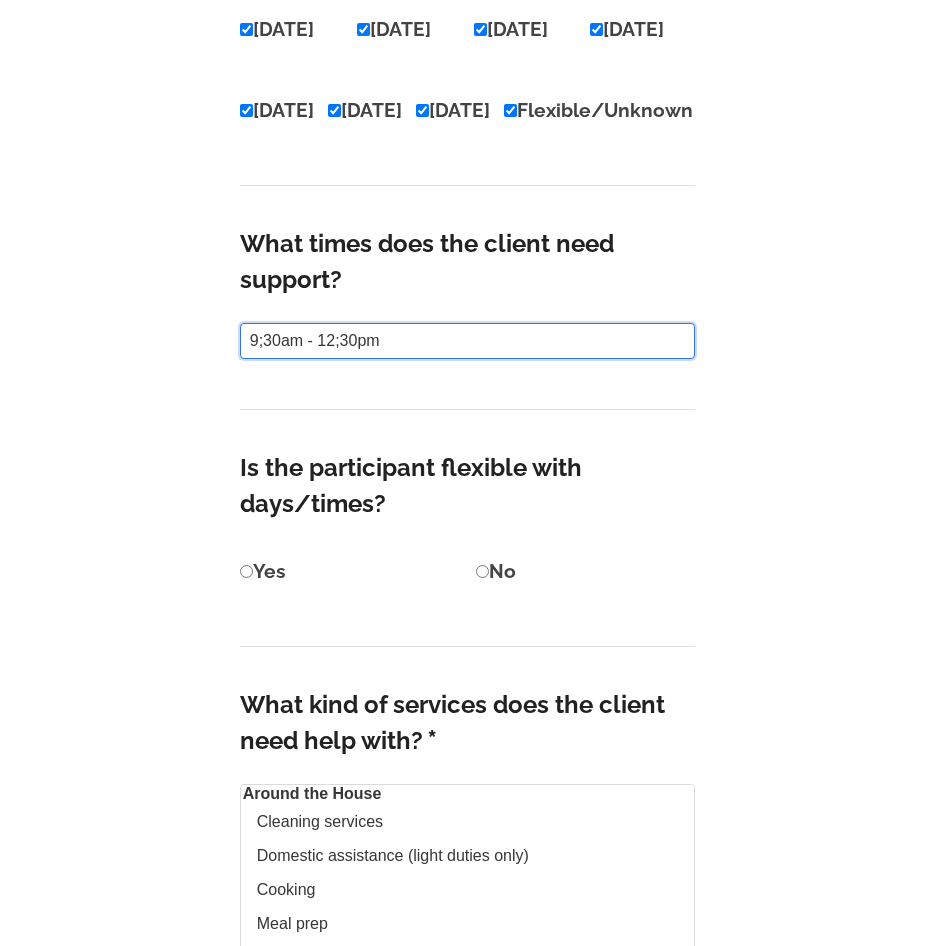 click on "9;30am - 12;30pm" at bounding box center (468, 341) 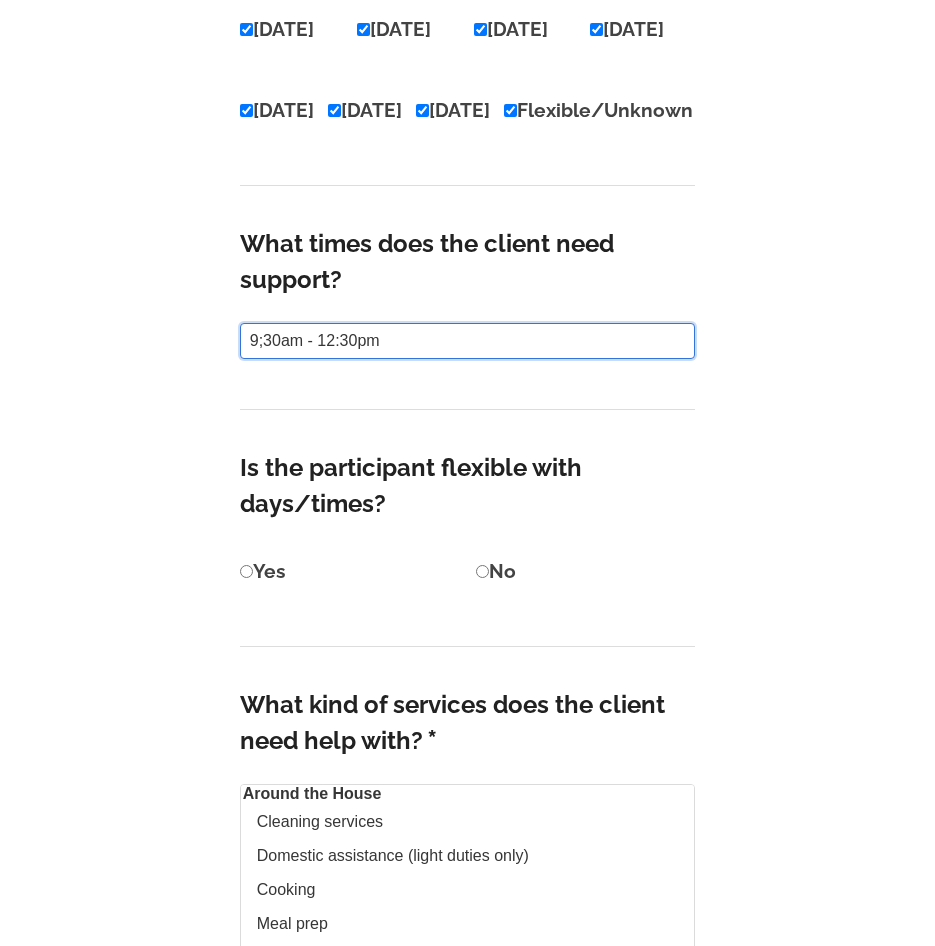 click on "9;30am - 12:30pm" at bounding box center (468, 341) 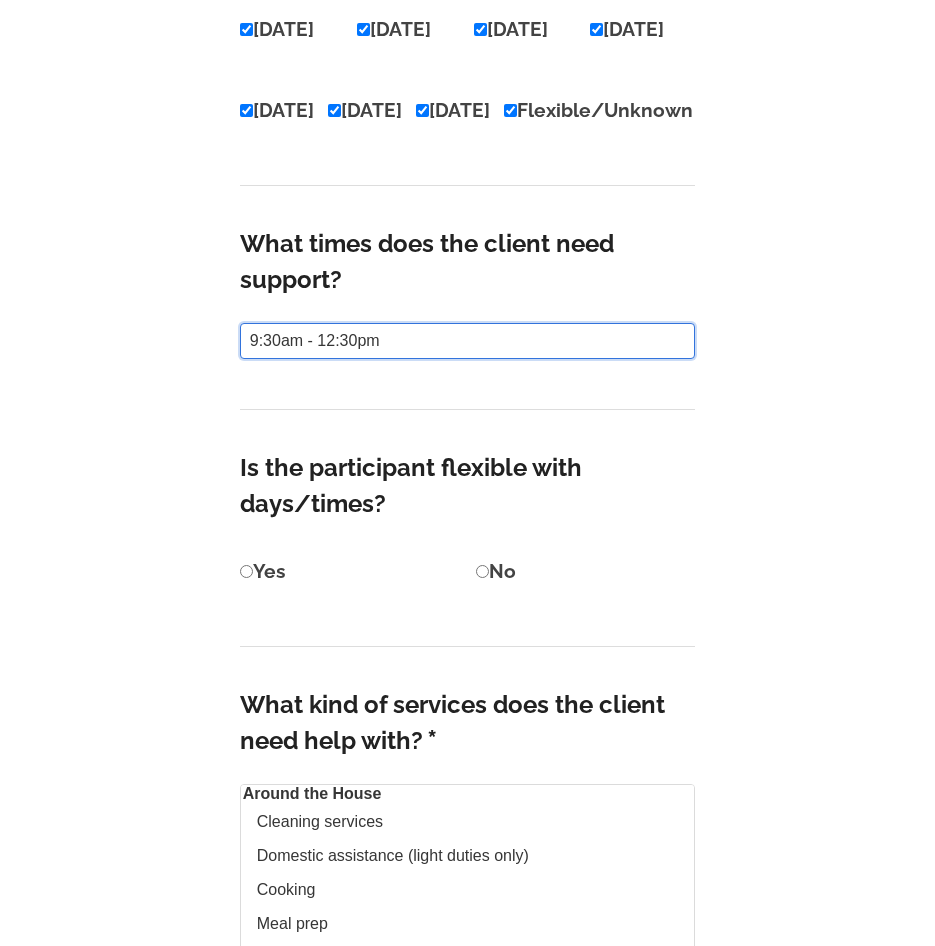 scroll, scrollTop: 1603, scrollLeft: 0, axis: vertical 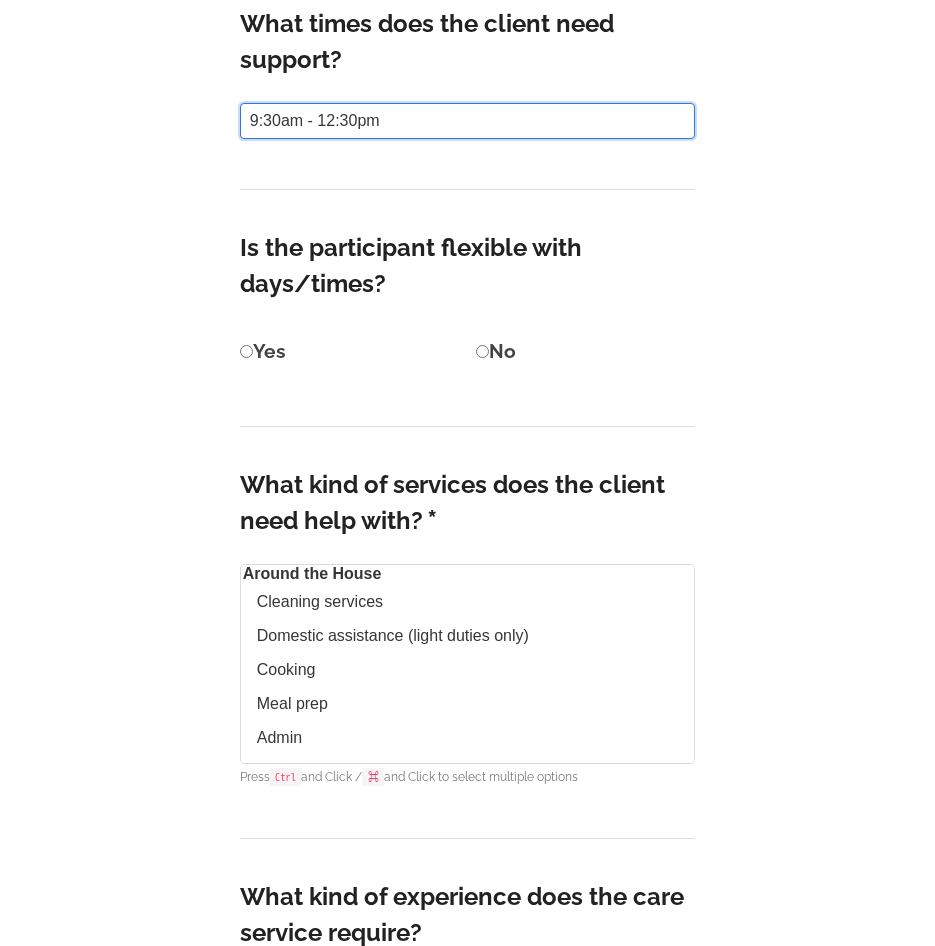 type on "9:30am - 12:30pm" 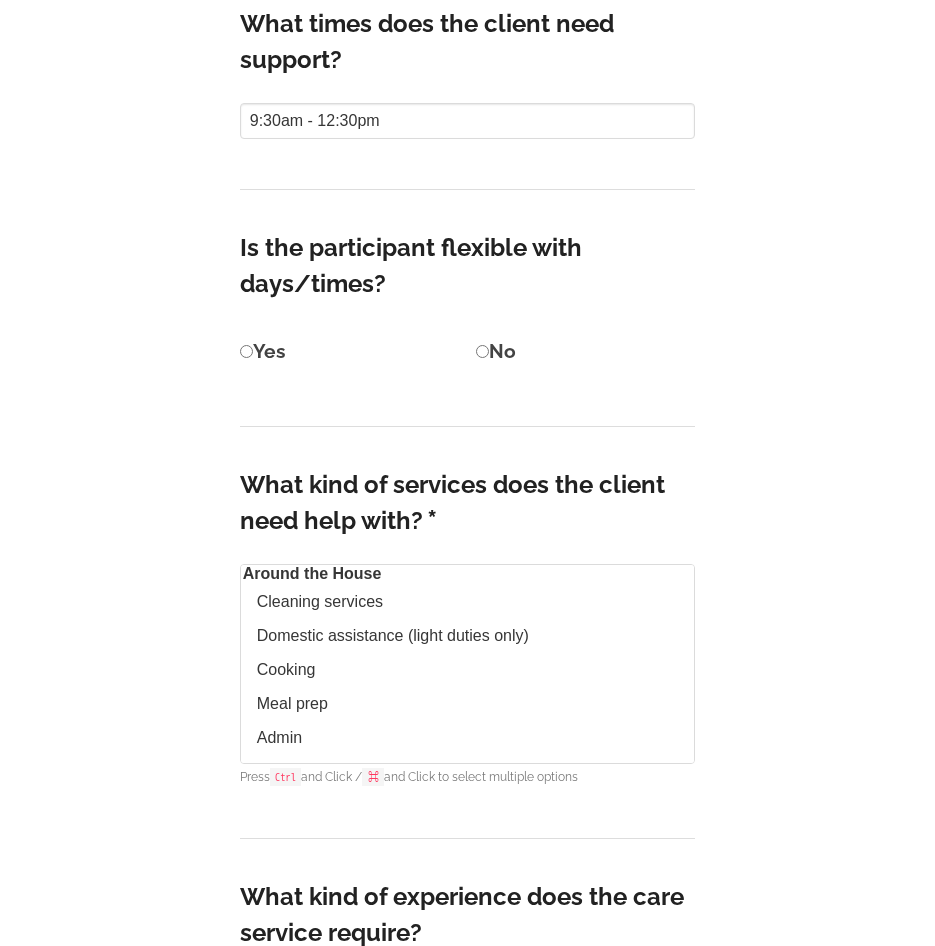 click on "Yes" at bounding box center (246, 351) 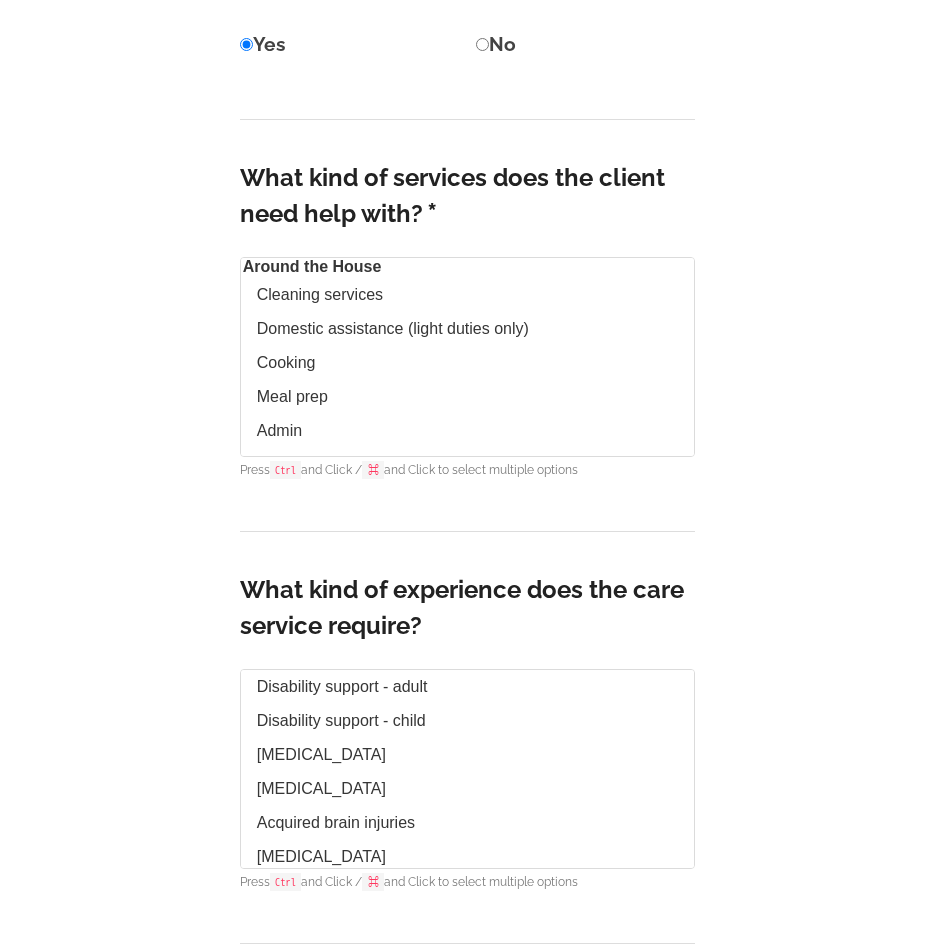 scroll, scrollTop: 1910, scrollLeft: 0, axis: vertical 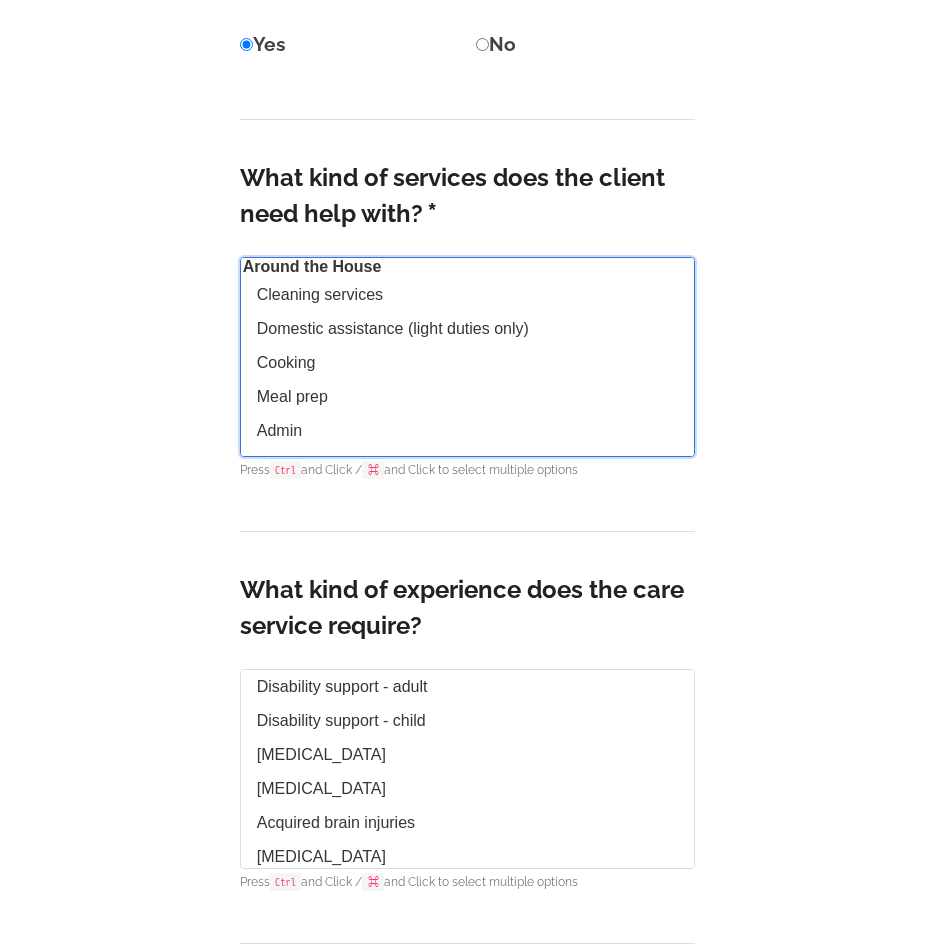 click on "Cleaning services" at bounding box center (468, 295) 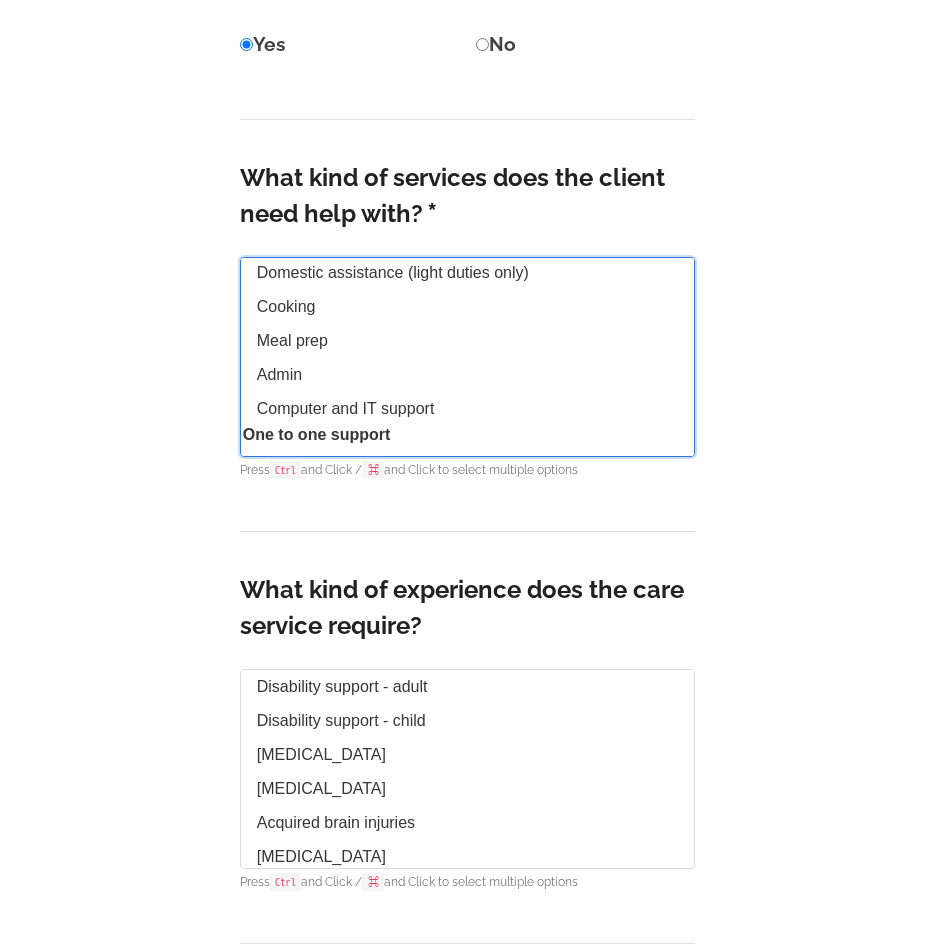 scroll, scrollTop: 54, scrollLeft: 0, axis: vertical 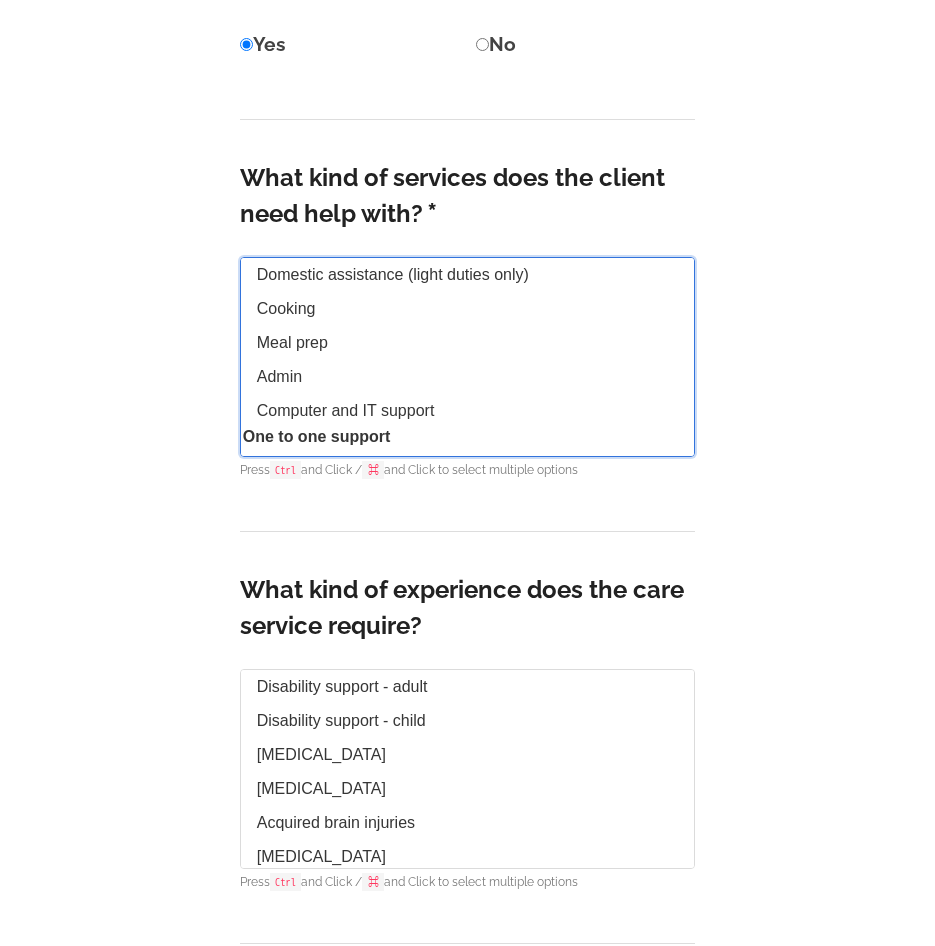 click on "Domestic assistance (light duties only)" at bounding box center (468, 275) 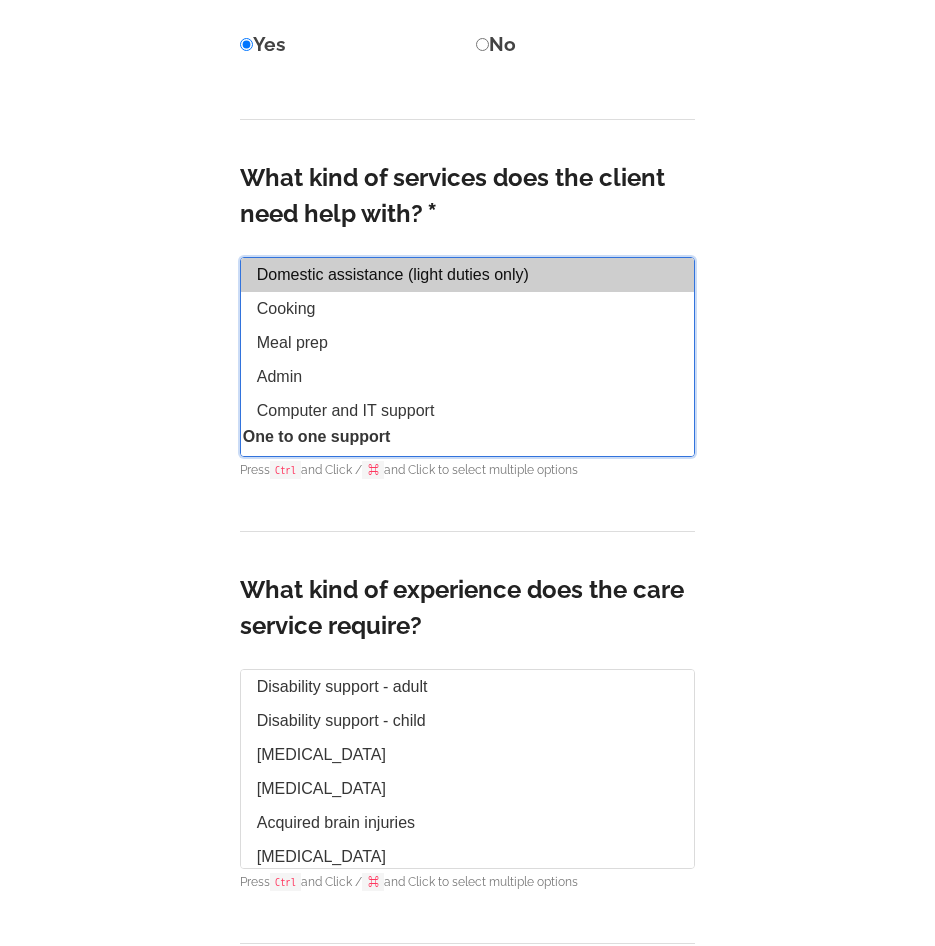 scroll, scrollTop: 0, scrollLeft: 0, axis: both 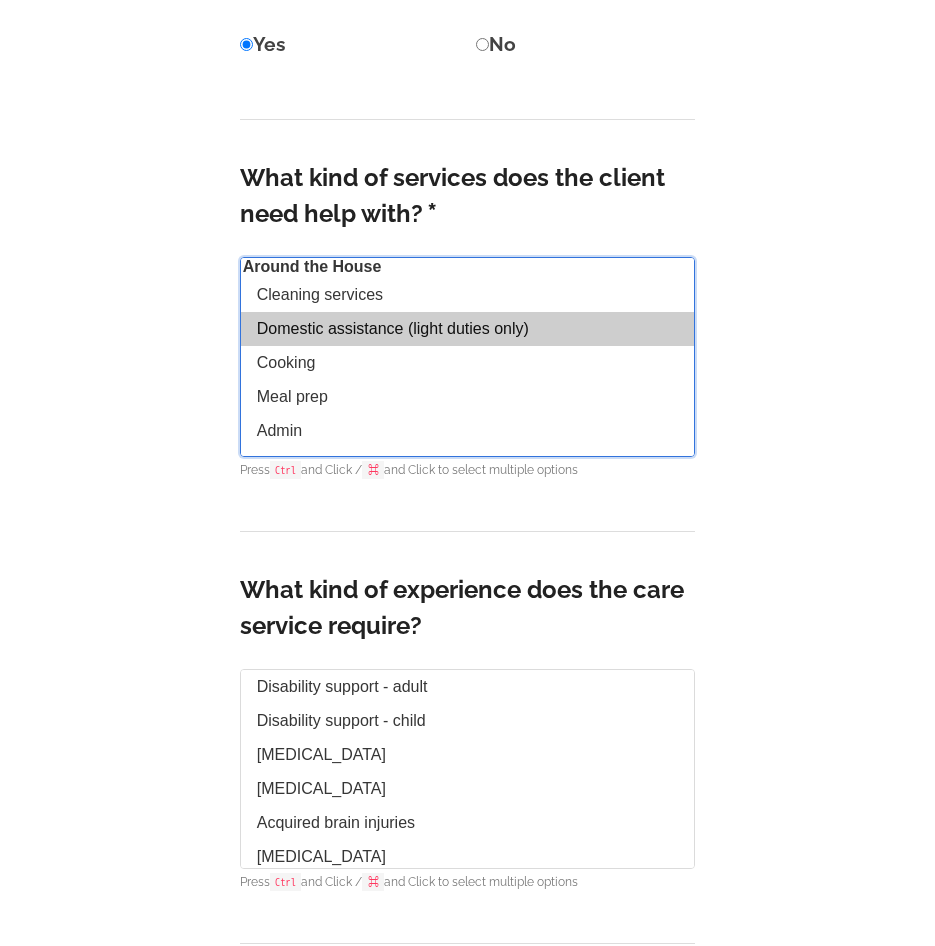 click on "Cleaning services" at bounding box center (468, 295) 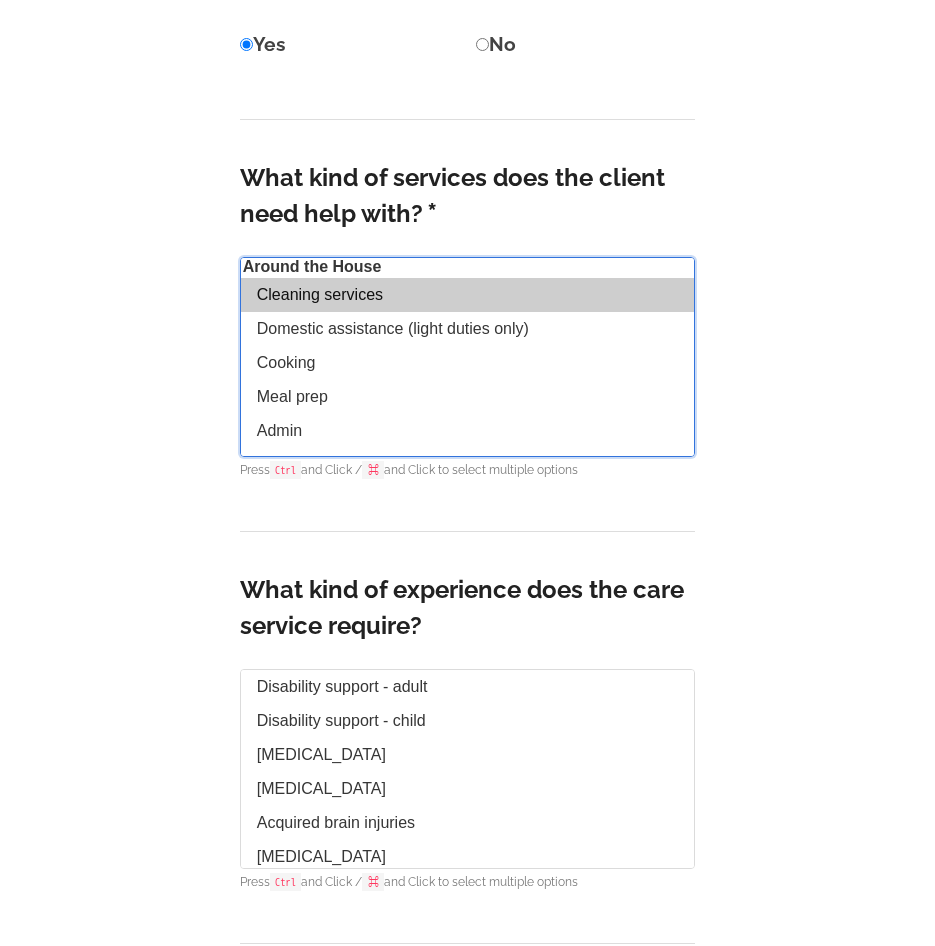 click on "Domestic assistance (light duties only)" at bounding box center (468, 329) 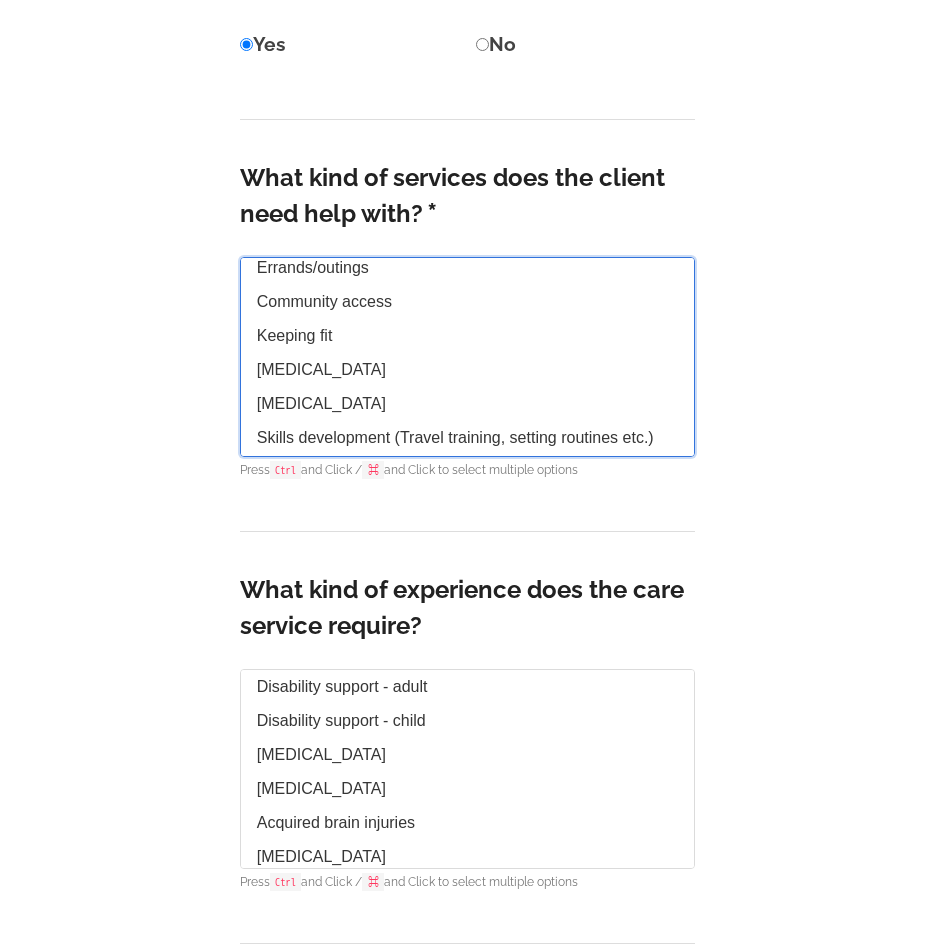 scroll, scrollTop: 591, scrollLeft: 0, axis: vertical 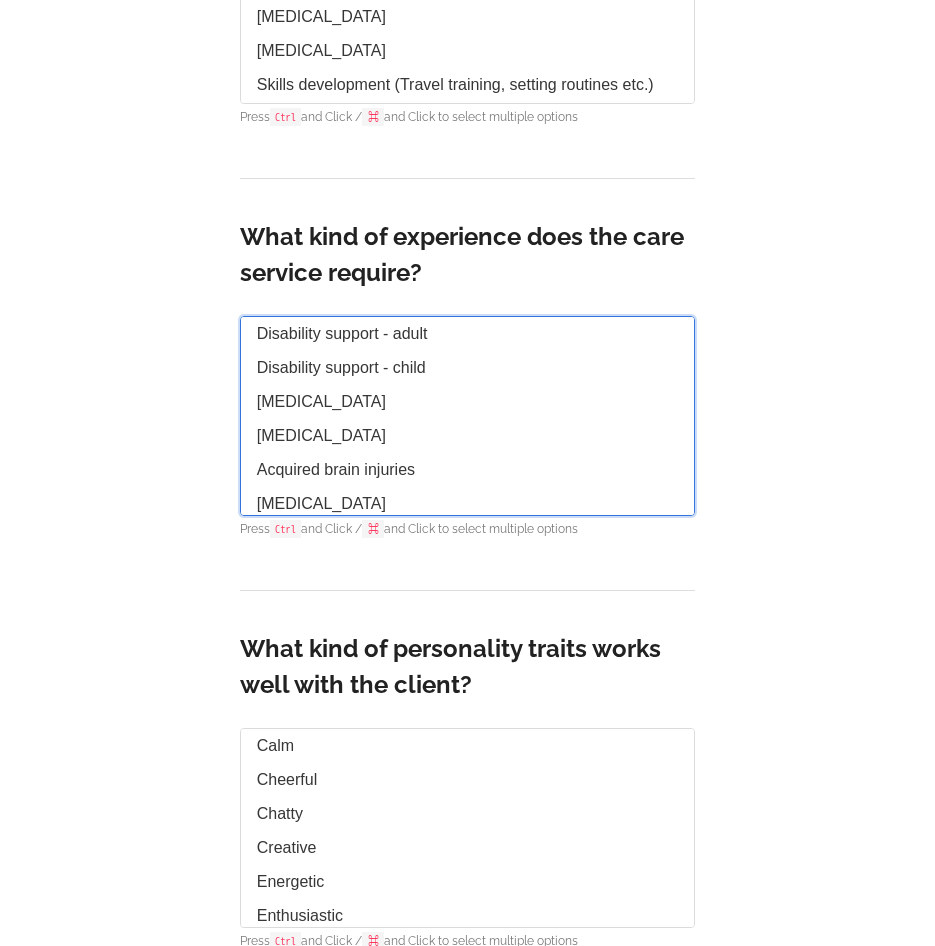 select on "Disability support - adult" 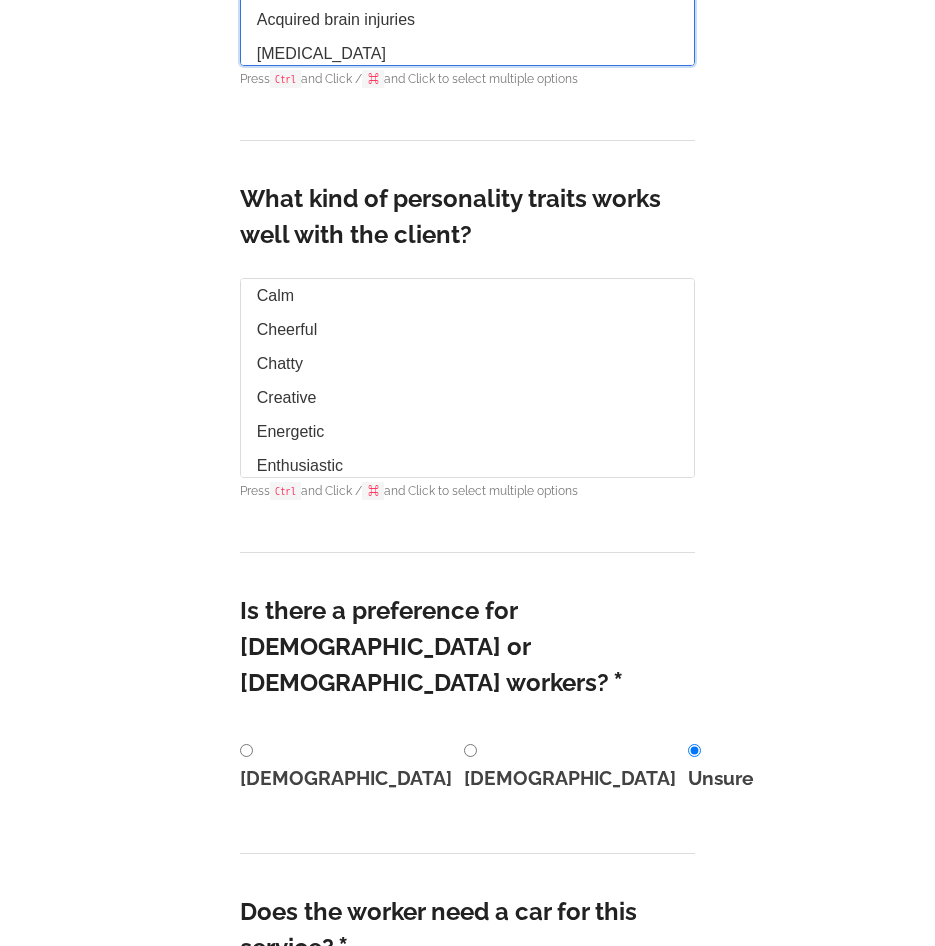 scroll, scrollTop: 2718, scrollLeft: 0, axis: vertical 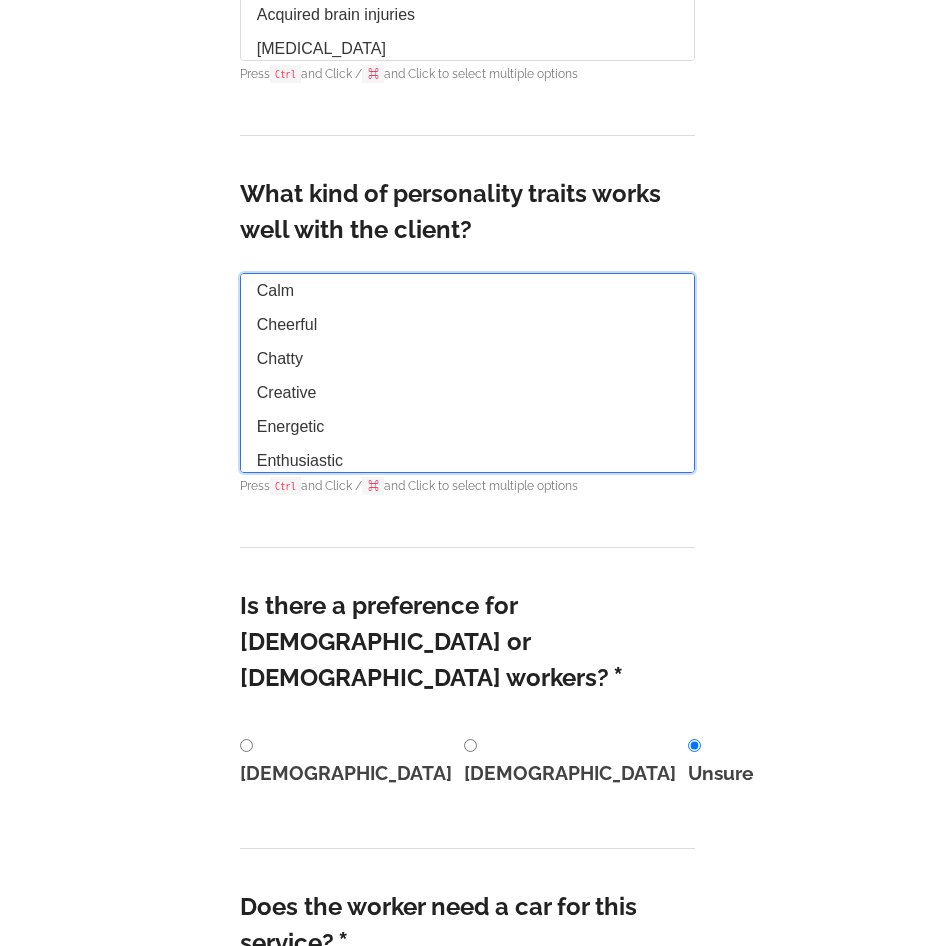 click on "Calm" at bounding box center (468, 291) 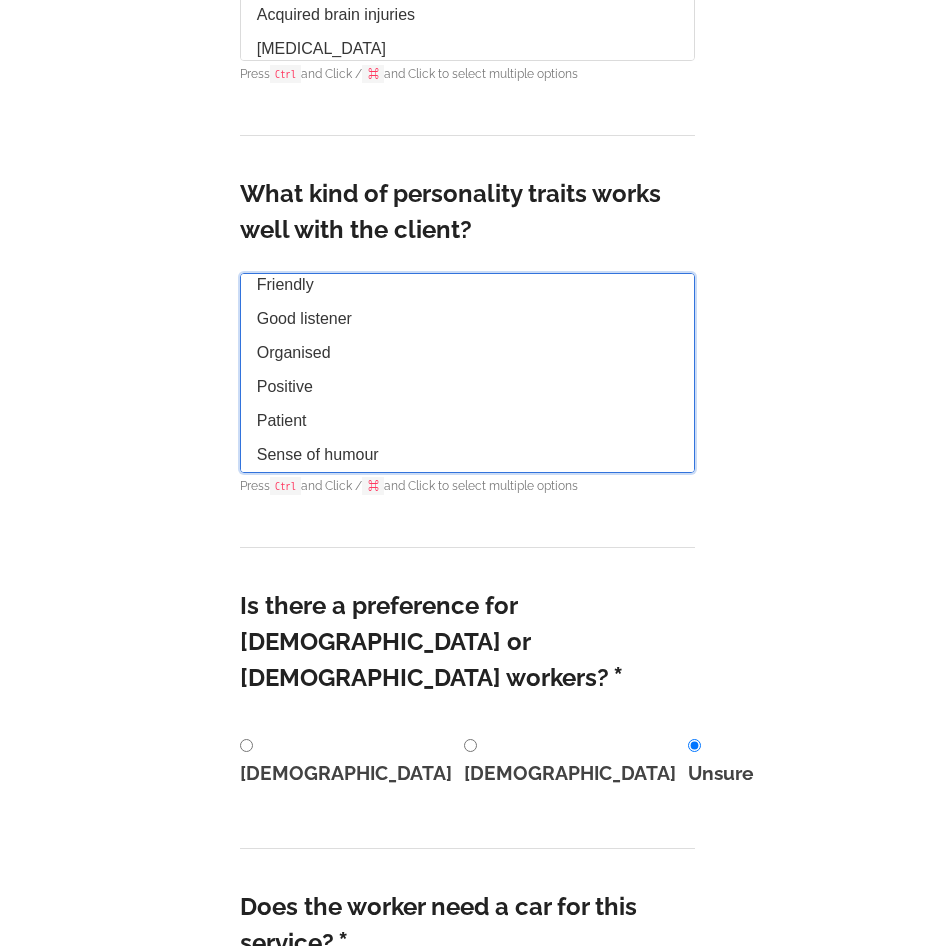 scroll, scrollTop: 246, scrollLeft: 0, axis: vertical 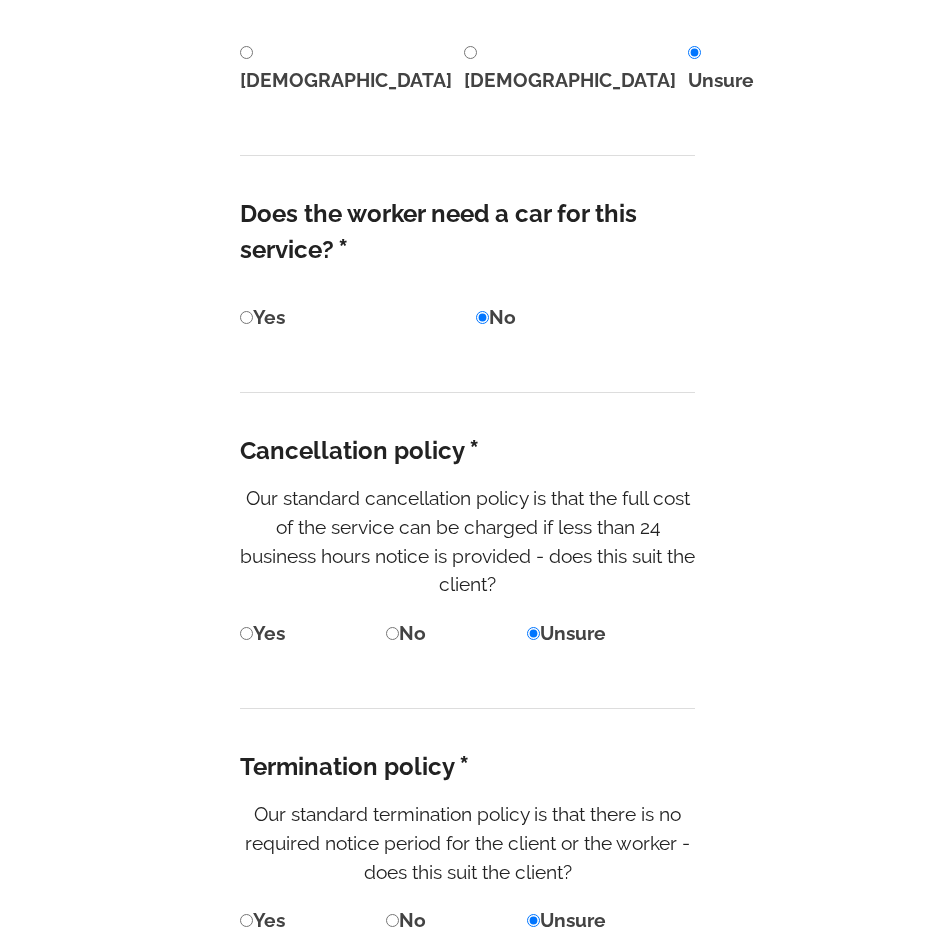 click on "Yes" at bounding box center (246, 317) 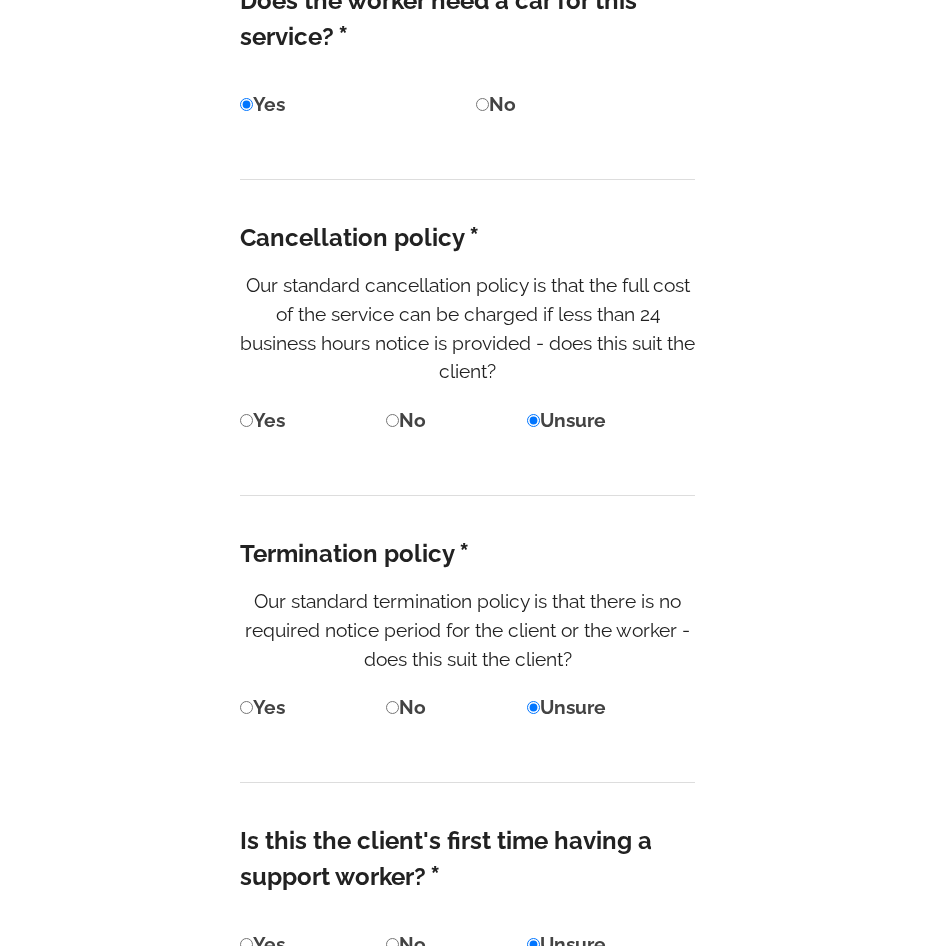 scroll, scrollTop: 3625, scrollLeft: 0, axis: vertical 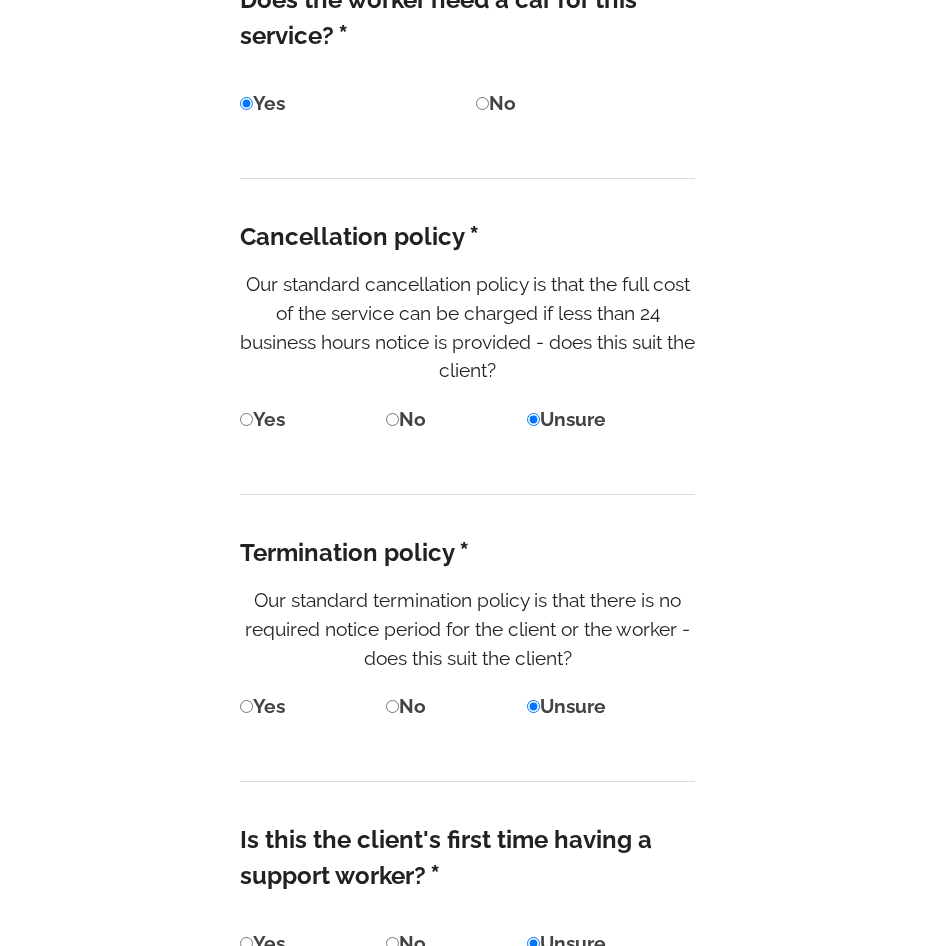 click on "Yes" at bounding box center (246, 419) 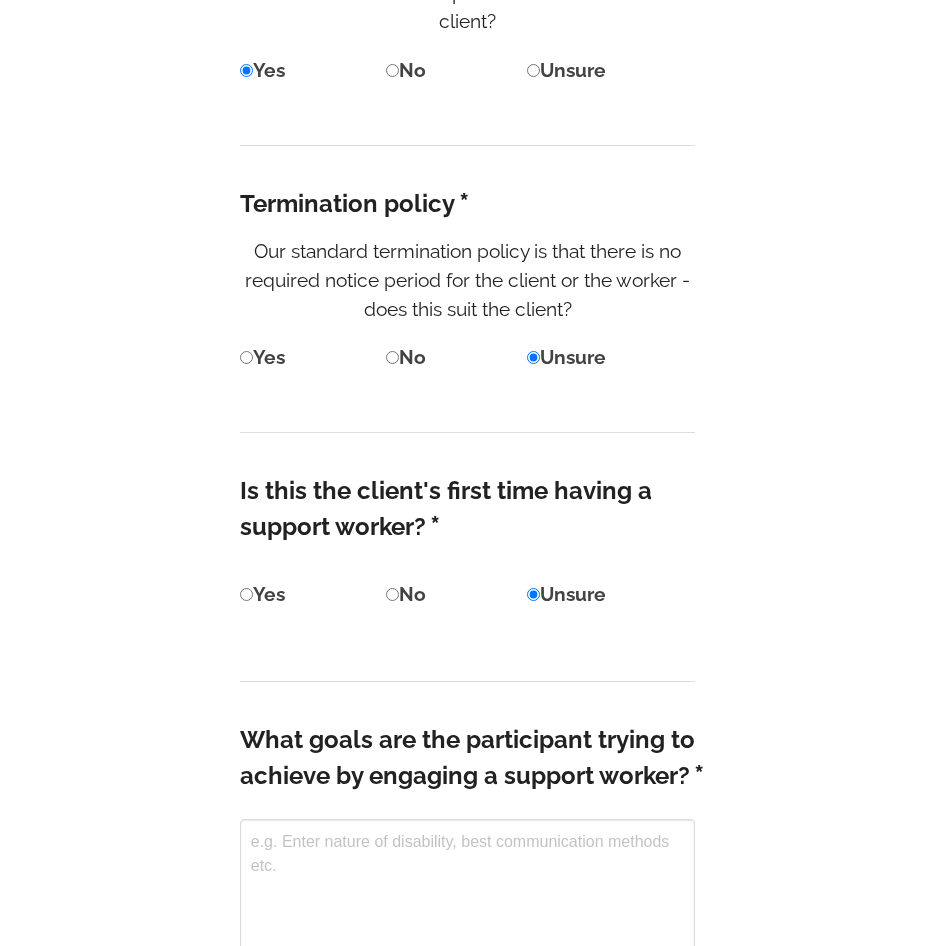 scroll, scrollTop: 3976, scrollLeft: 0, axis: vertical 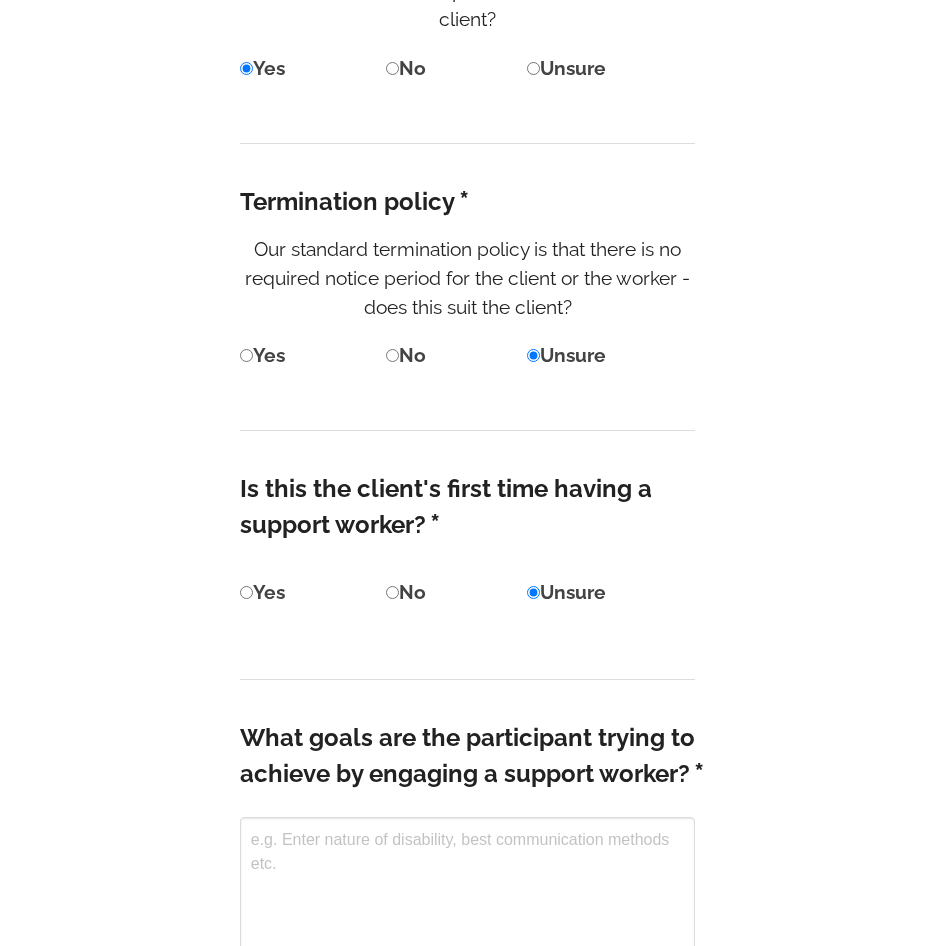 click on "Yes" at bounding box center [246, 355] 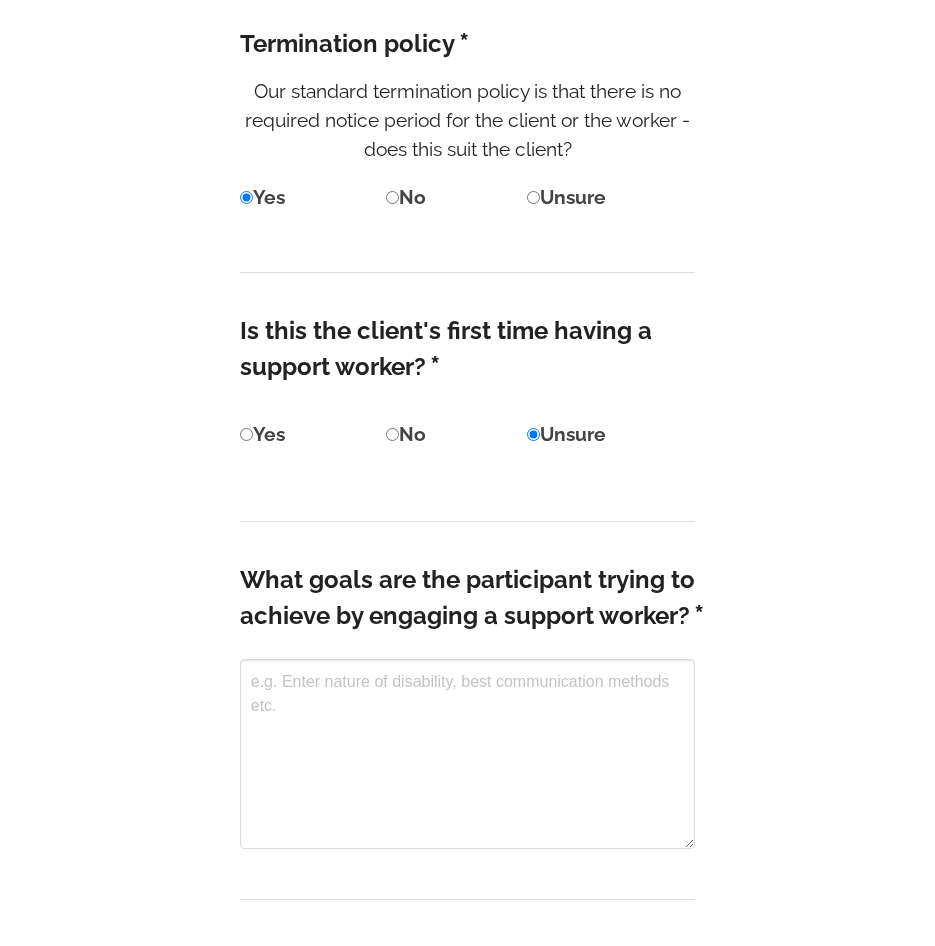 scroll, scrollTop: 4135, scrollLeft: 0, axis: vertical 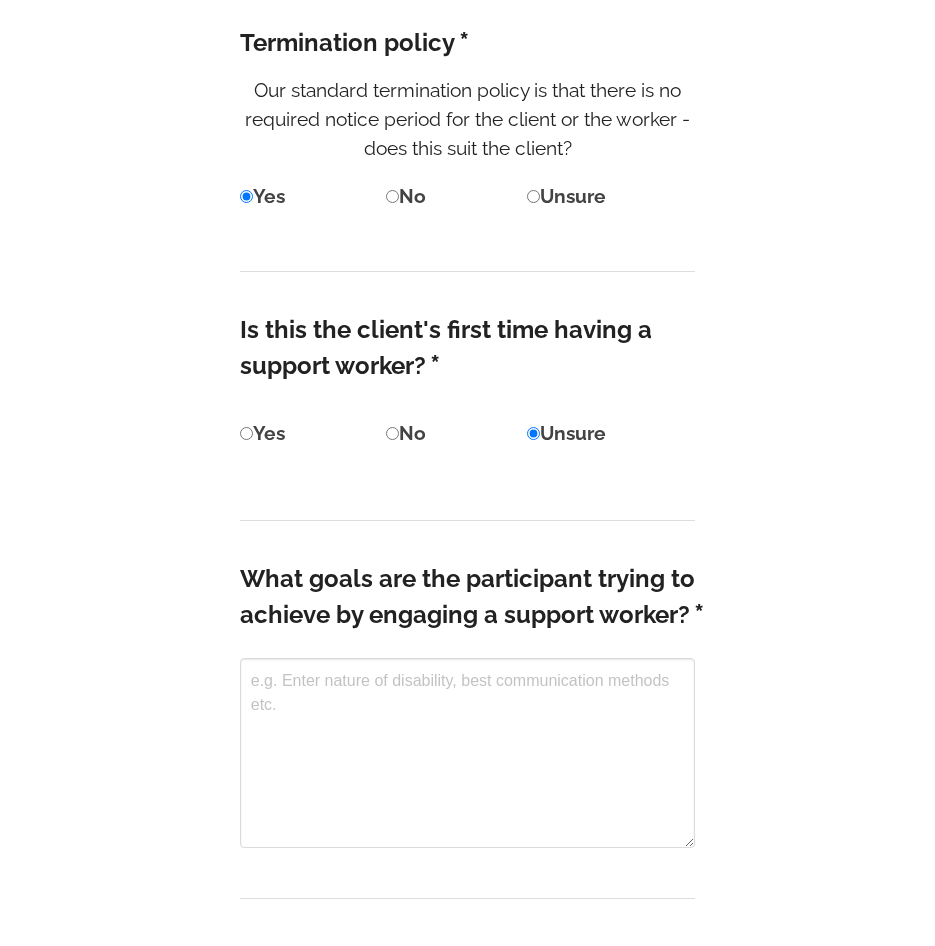 click on "No" at bounding box center (406, 433) 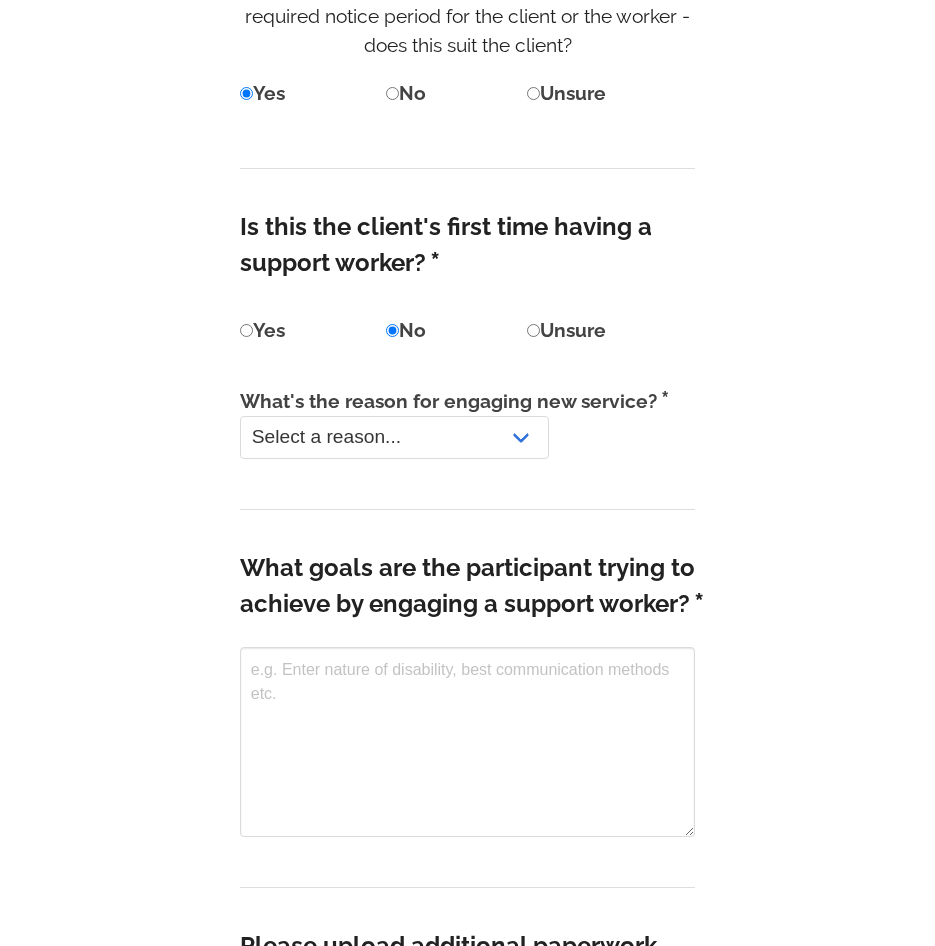 scroll, scrollTop: 4239, scrollLeft: 0, axis: vertical 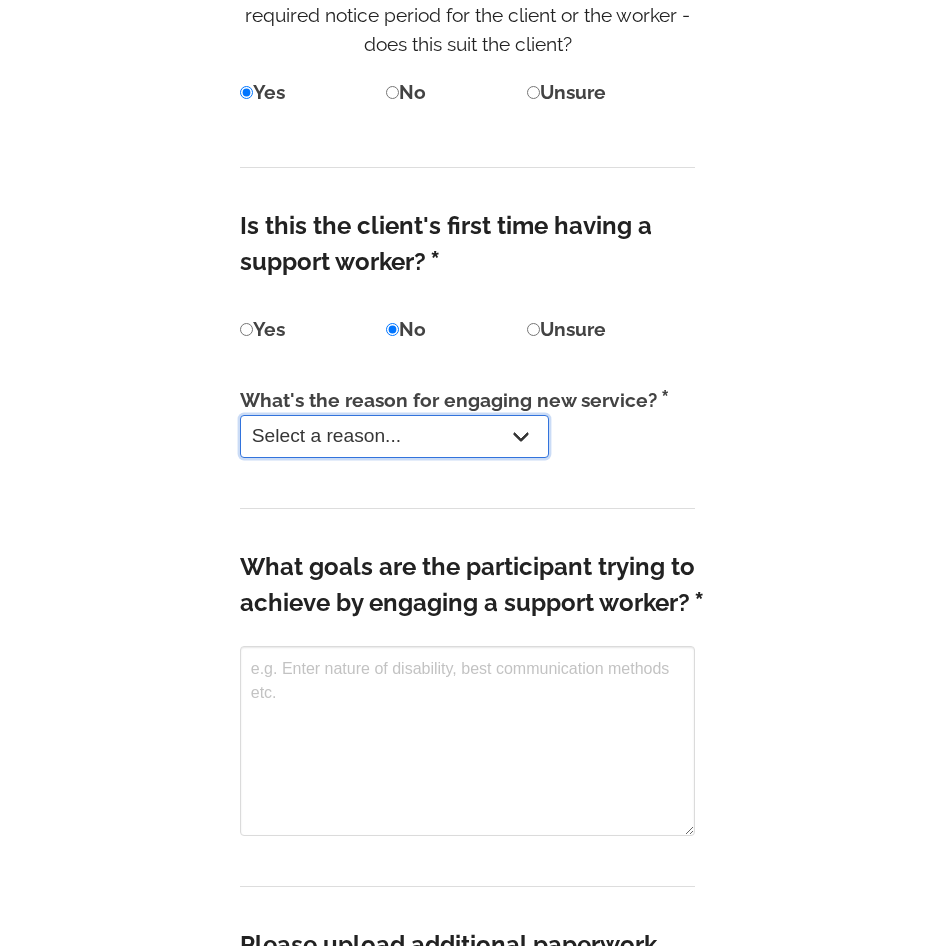 click on "Select a reason...
First time receiving services
Issues with previous provider" at bounding box center (394, 436) 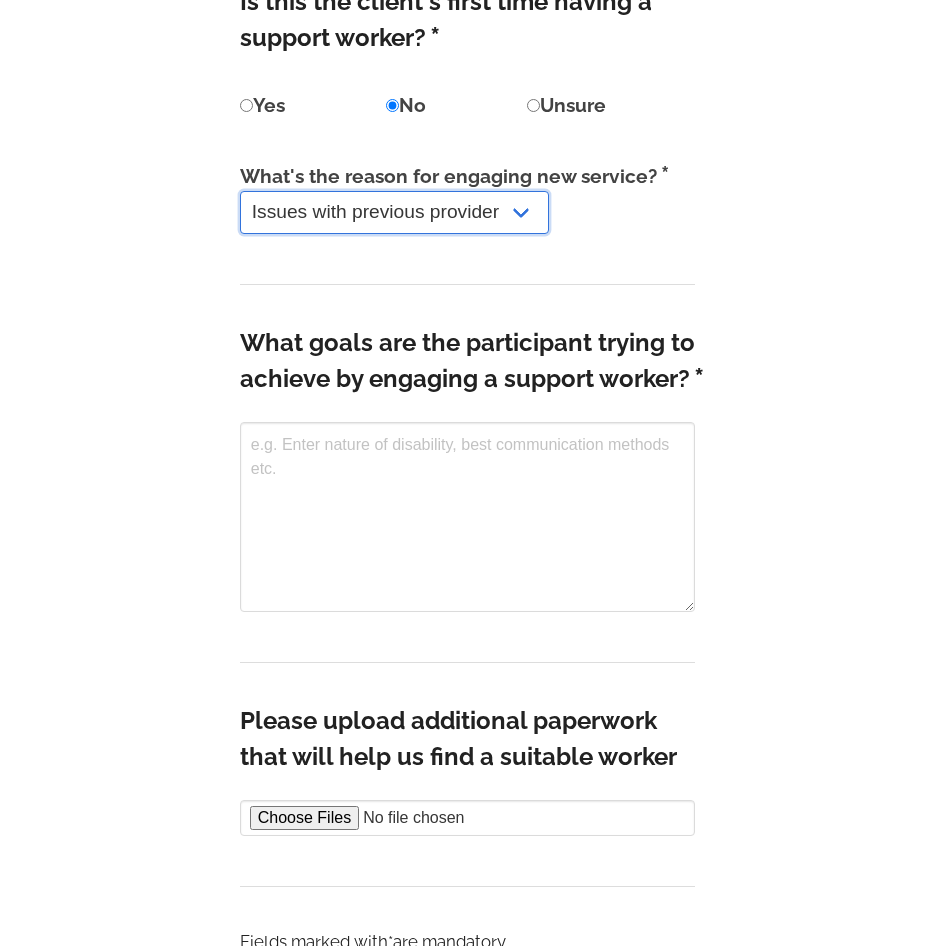 scroll, scrollTop: 4464, scrollLeft: 0, axis: vertical 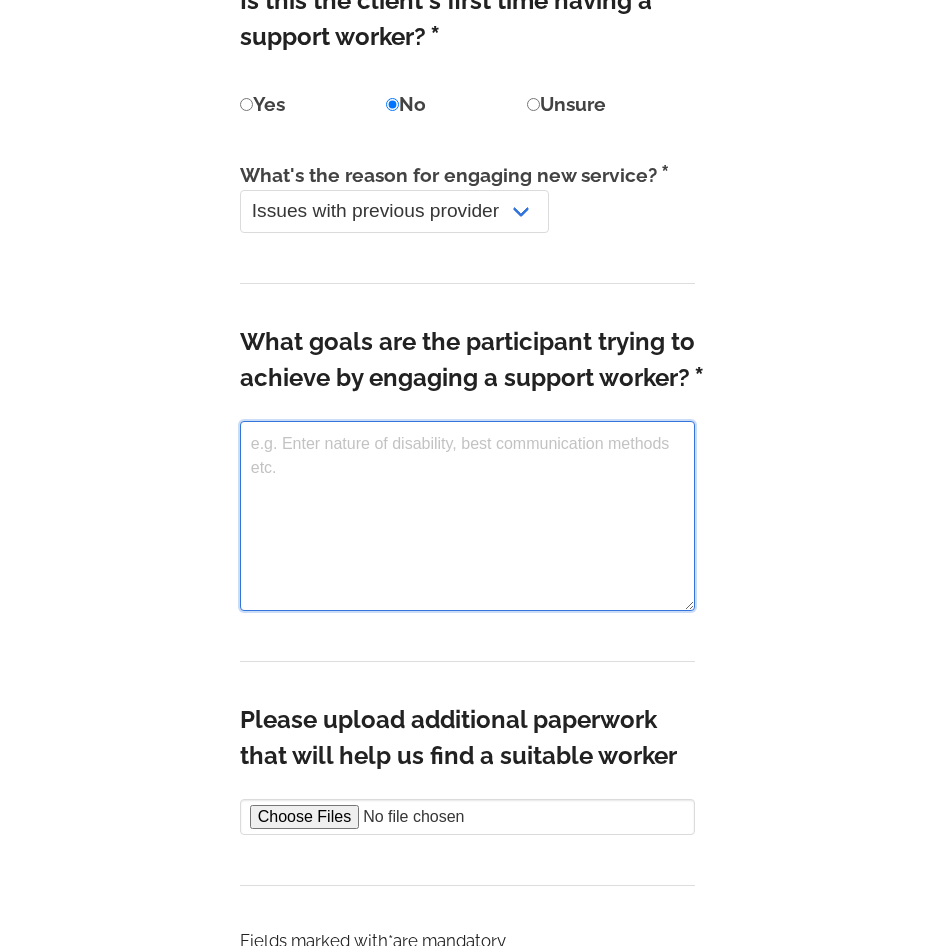 click at bounding box center (468, 516) 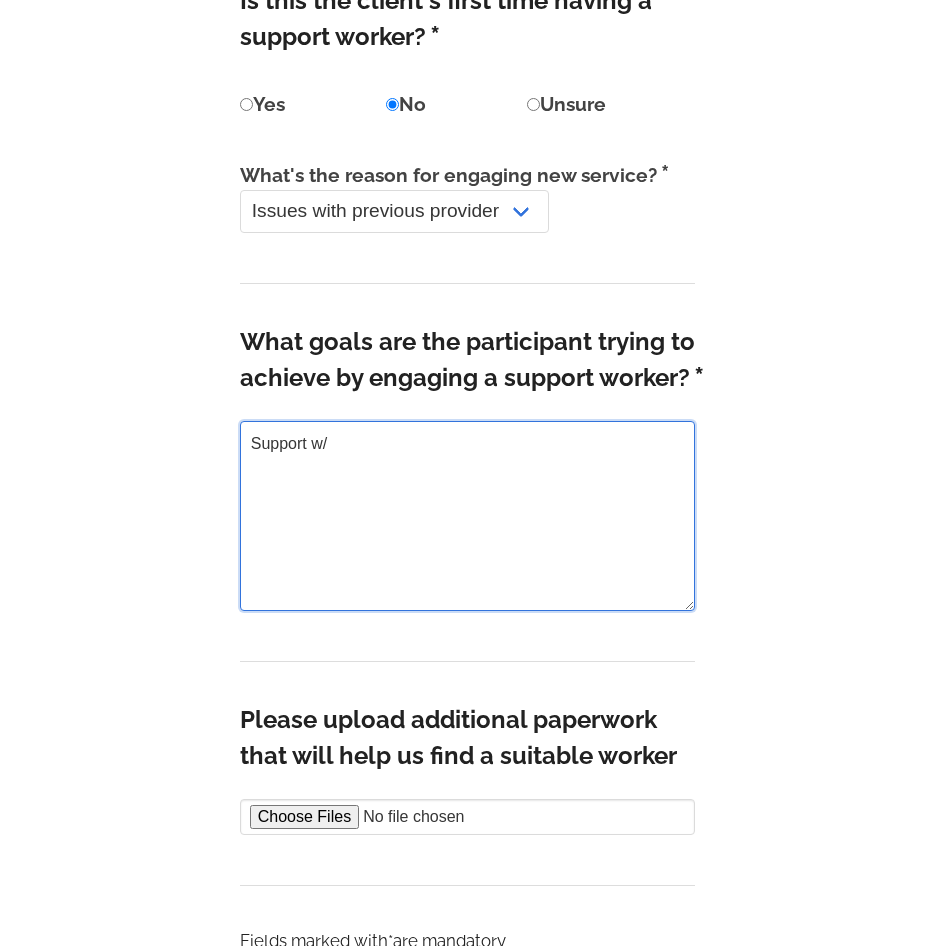 drag, startPoint x: 317, startPoint y: 423, endPoint x: 381, endPoint y: 409, distance: 65.51336 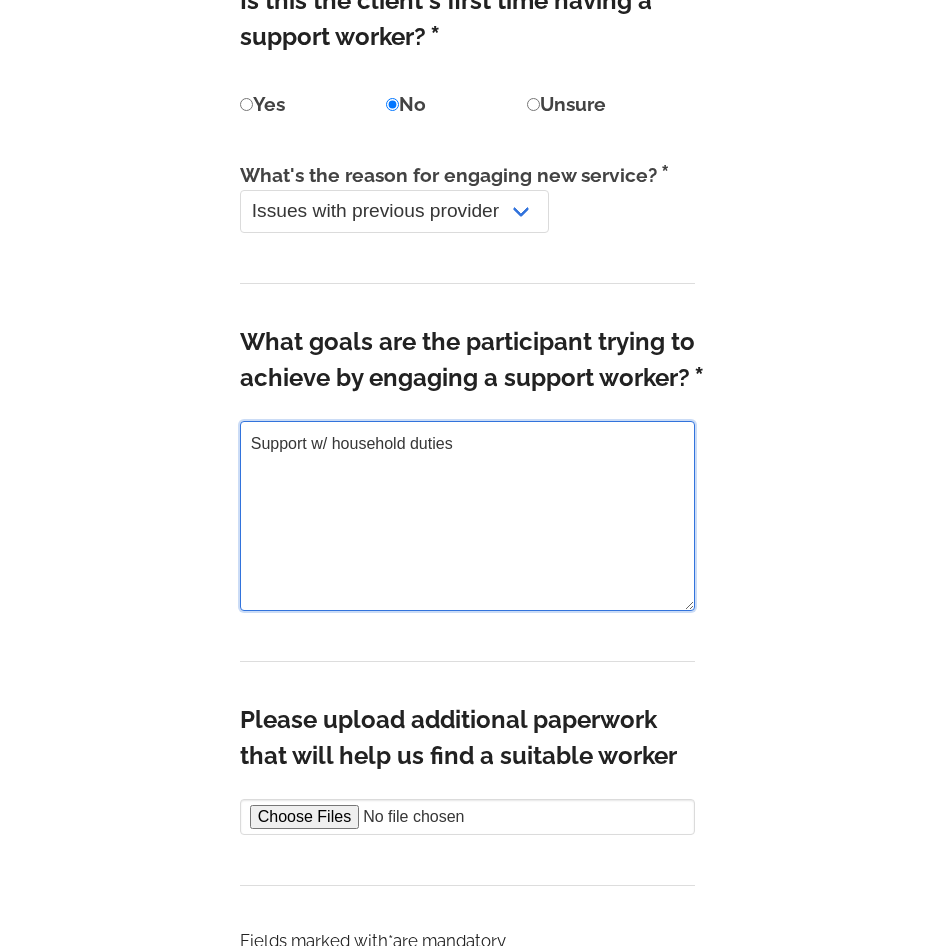 click on "Support w/ household duties" at bounding box center (468, 516) 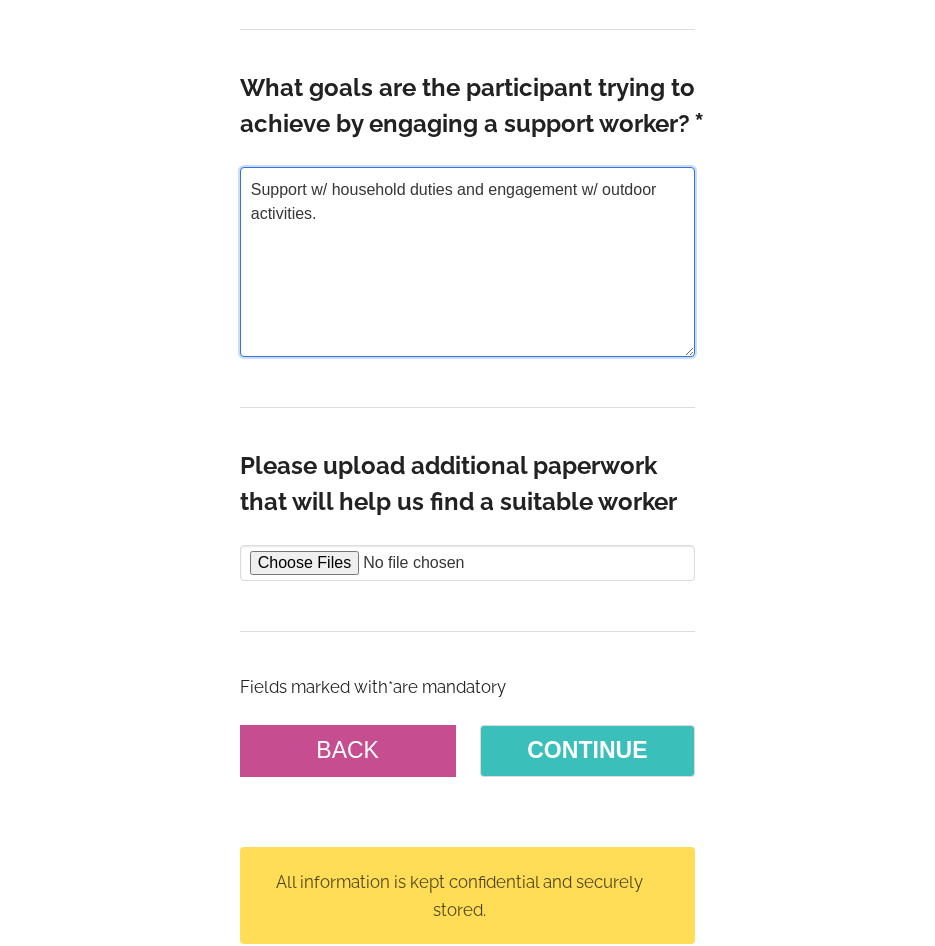 scroll, scrollTop: 4719, scrollLeft: 0, axis: vertical 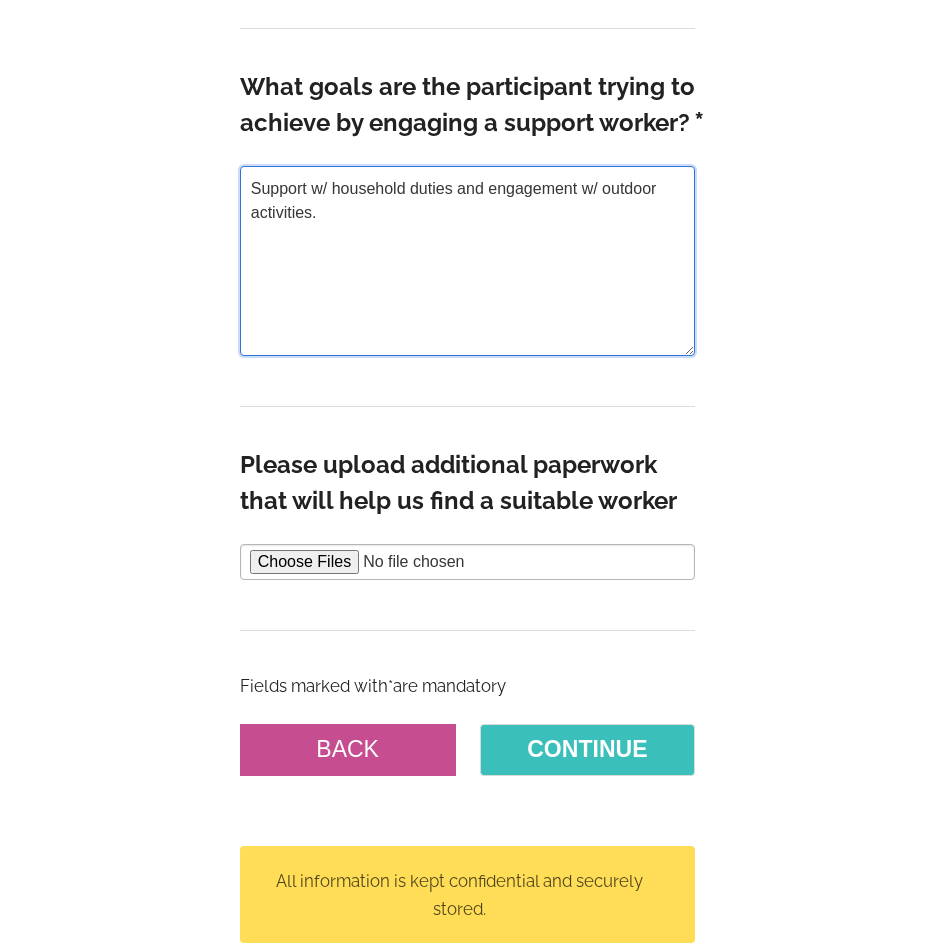 type on "Support w/ household duties and engagement w/ outdoor activities." 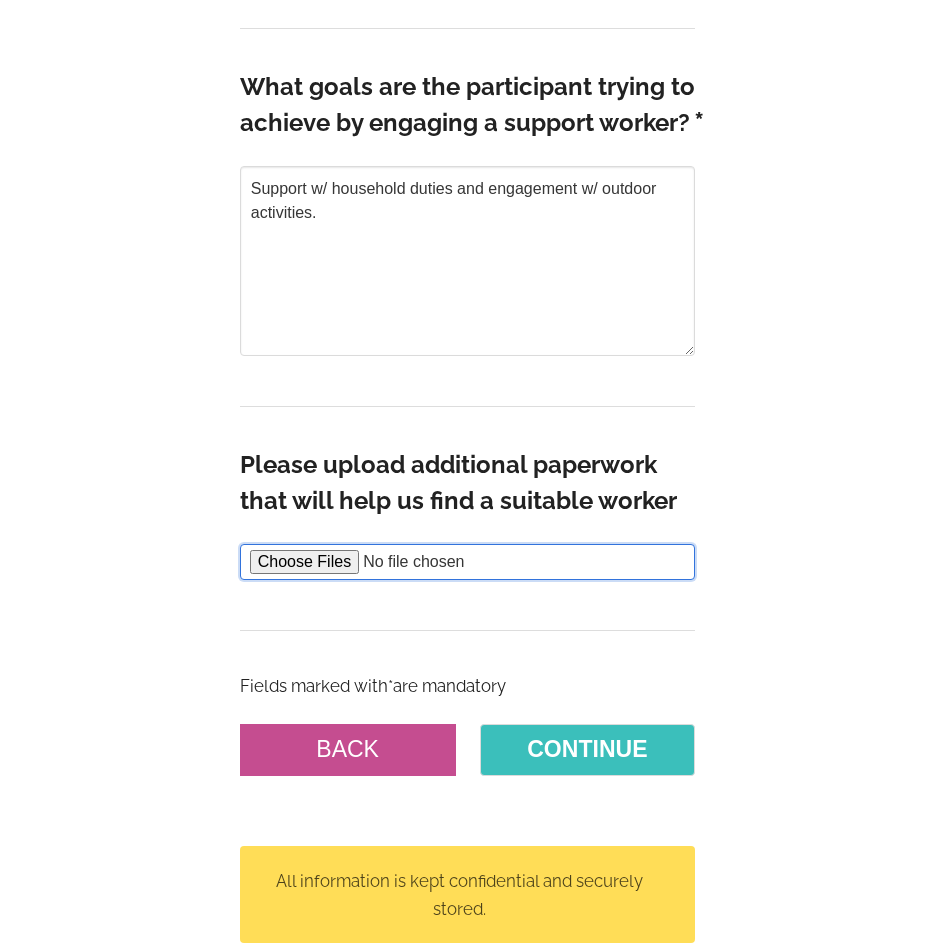 click at bounding box center [468, 562] 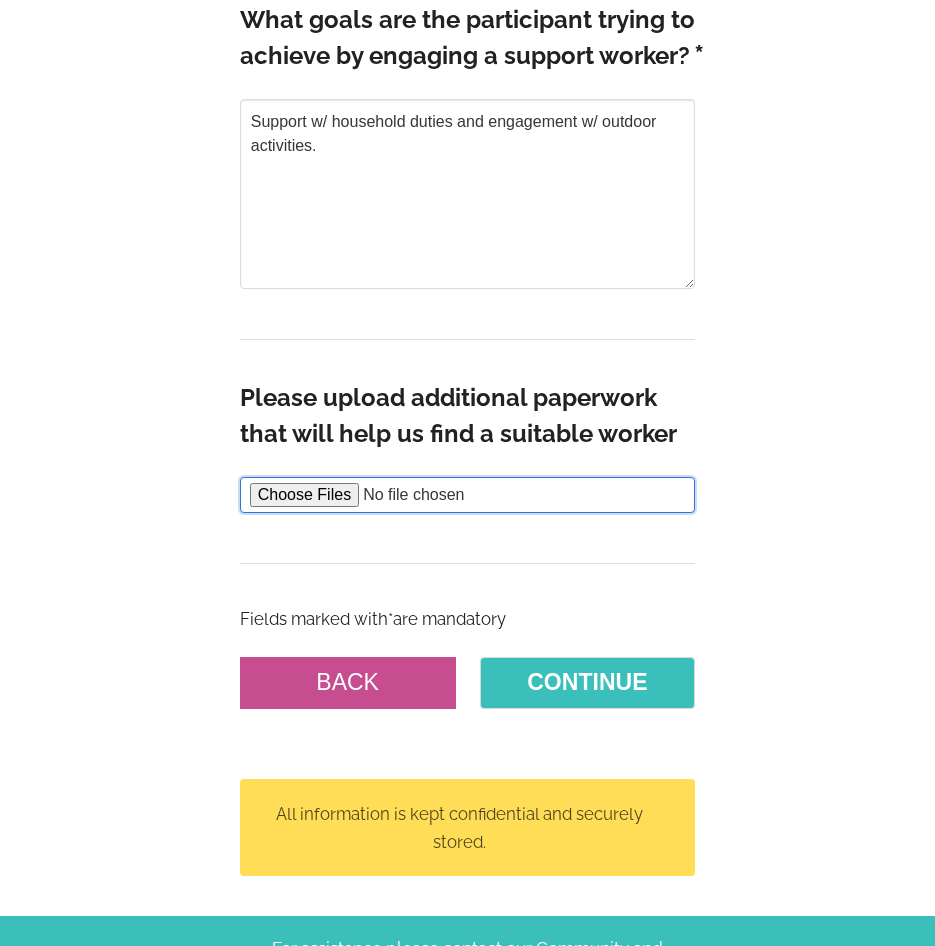 scroll, scrollTop: 4794, scrollLeft: 0, axis: vertical 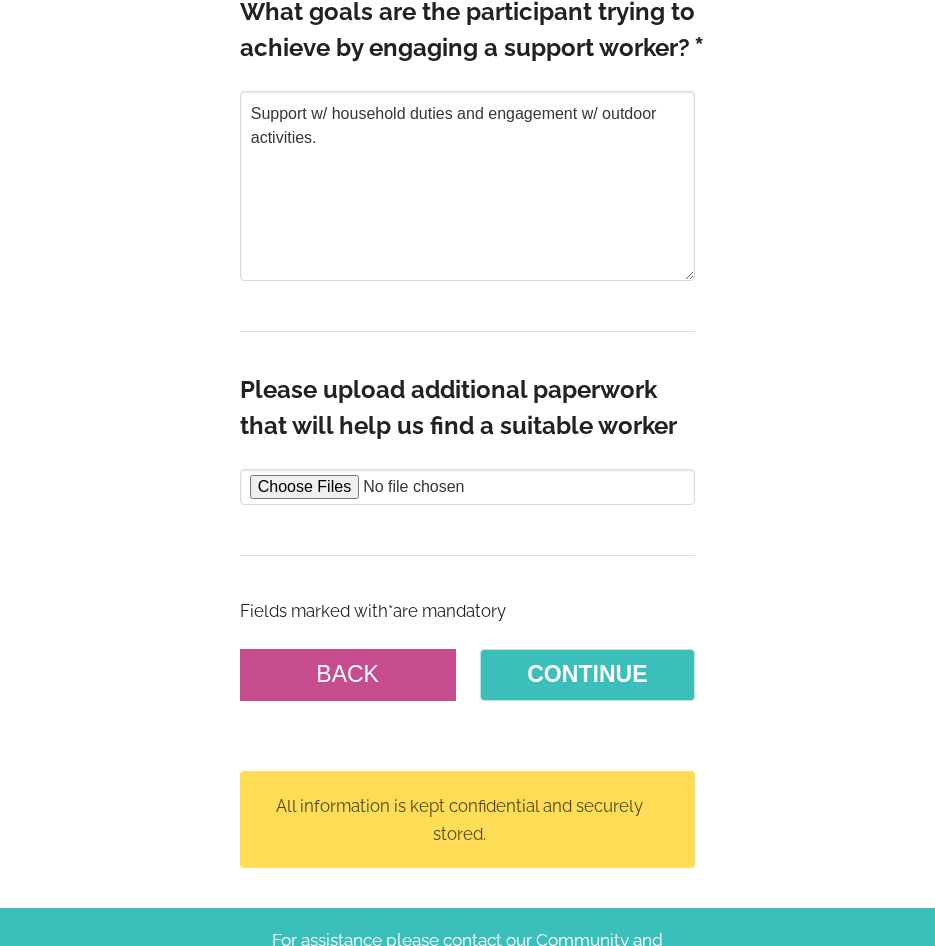drag, startPoint x: 490, startPoint y: 450, endPoint x: 384, endPoint y: 521, distance: 127.581345 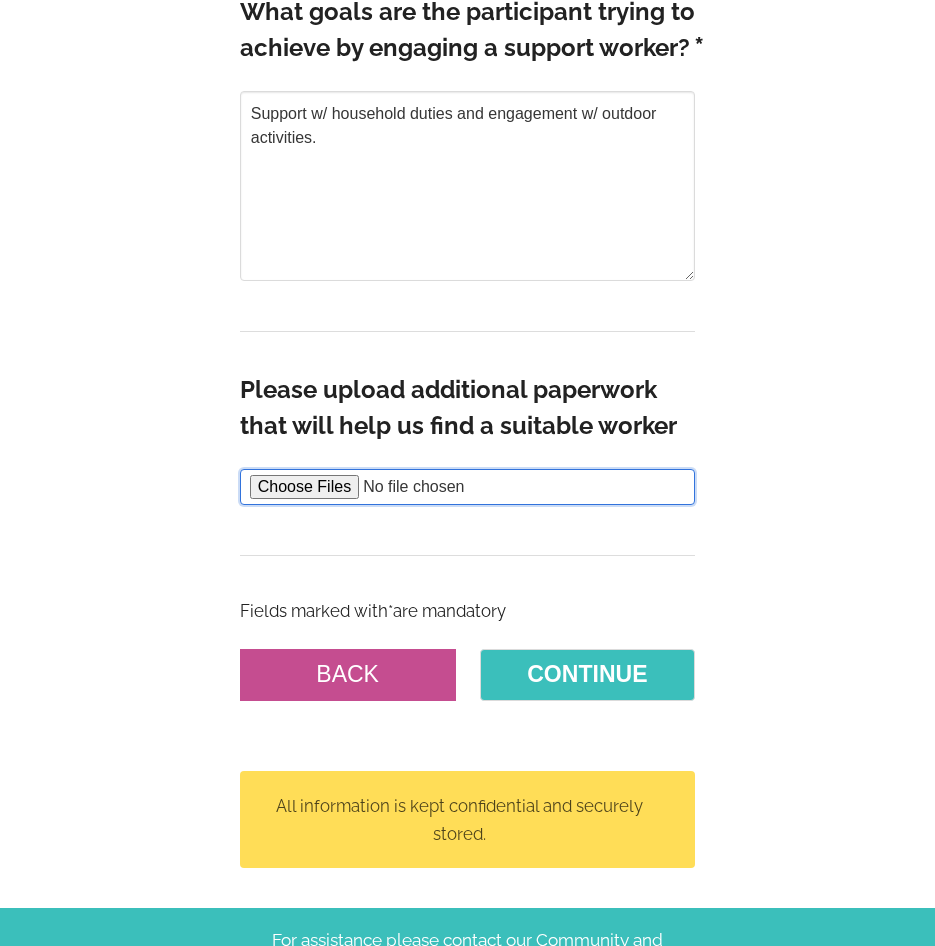 drag, startPoint x: 323, startPoint y: 458, endPoint x: 259, endPoint y: 448, distance: 64.77654 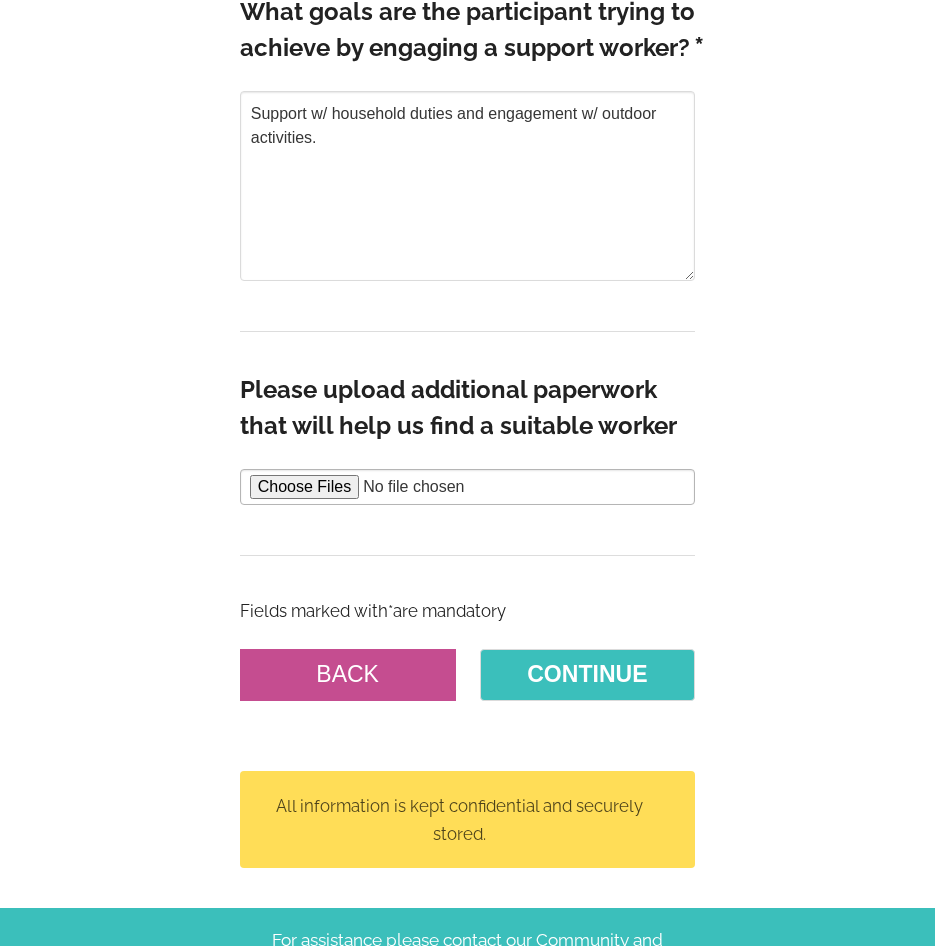 type on "C:\fakepath\[PERSON_NAME]'s plan.pdf" 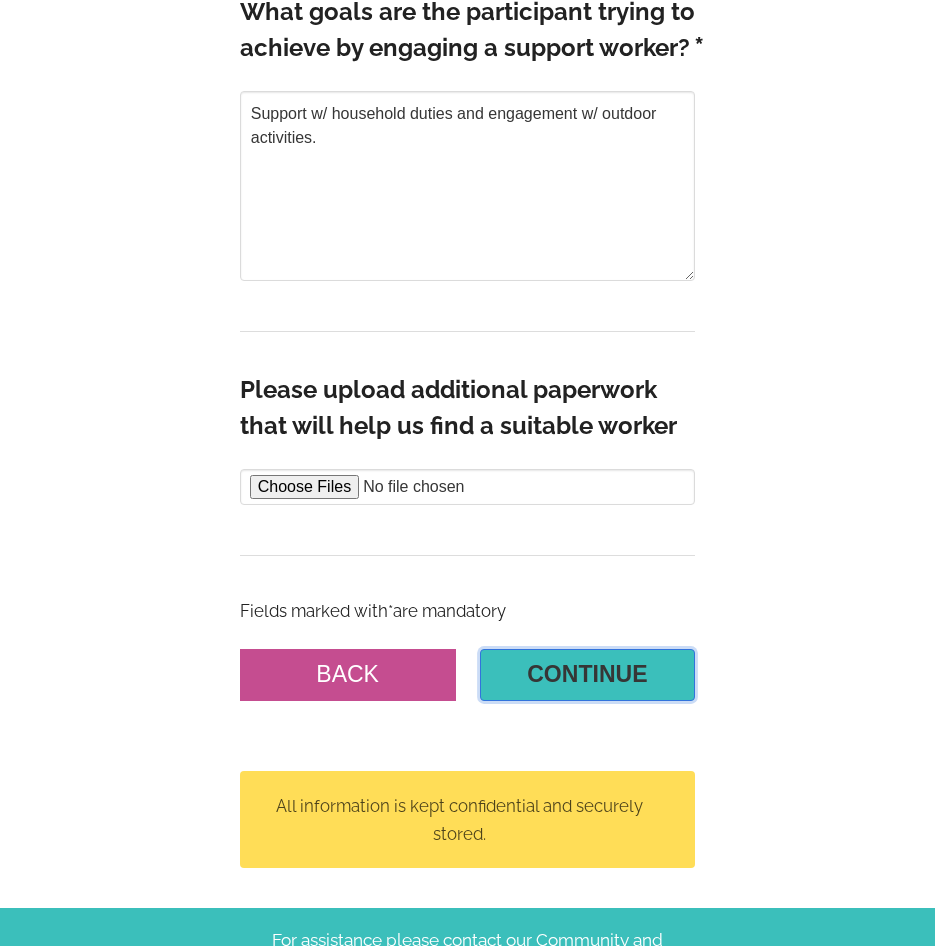 drag, startPoint x: 573, startPoint y: 648, endPoint x: 534, endPoint y: 635, distance: 41.109608 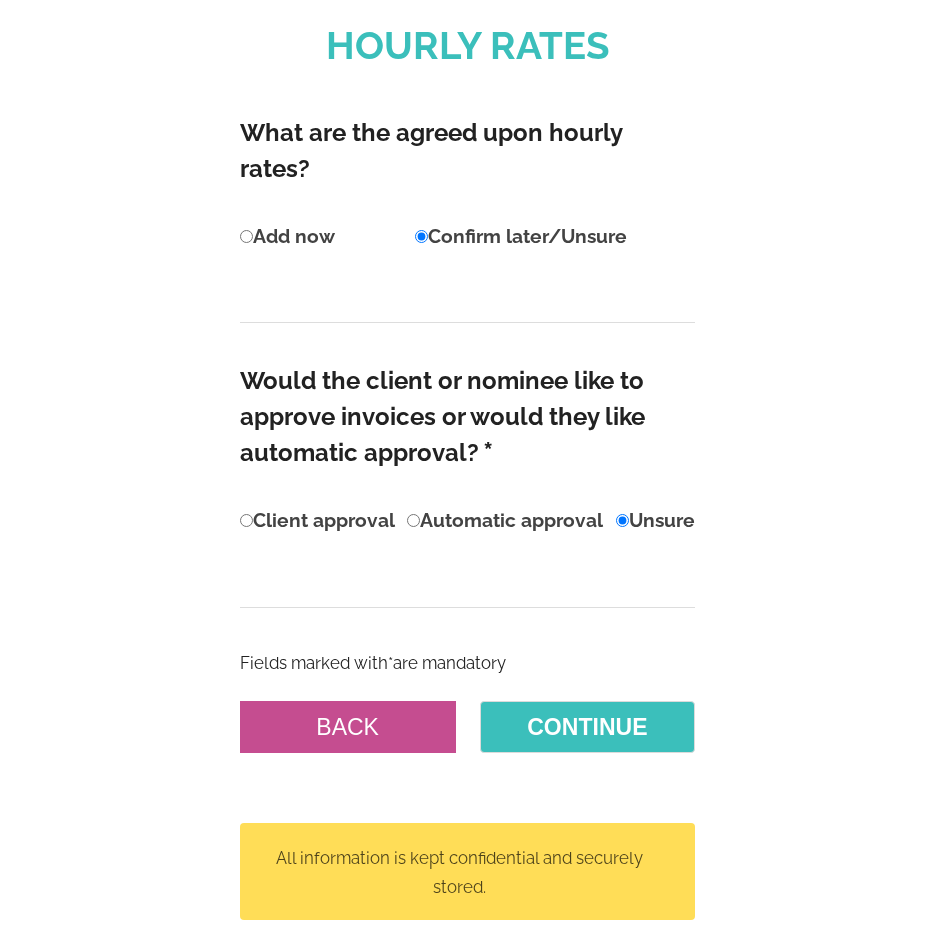 scroll, scrollTop: 1252, scrollLeft: 0, axis: vertical 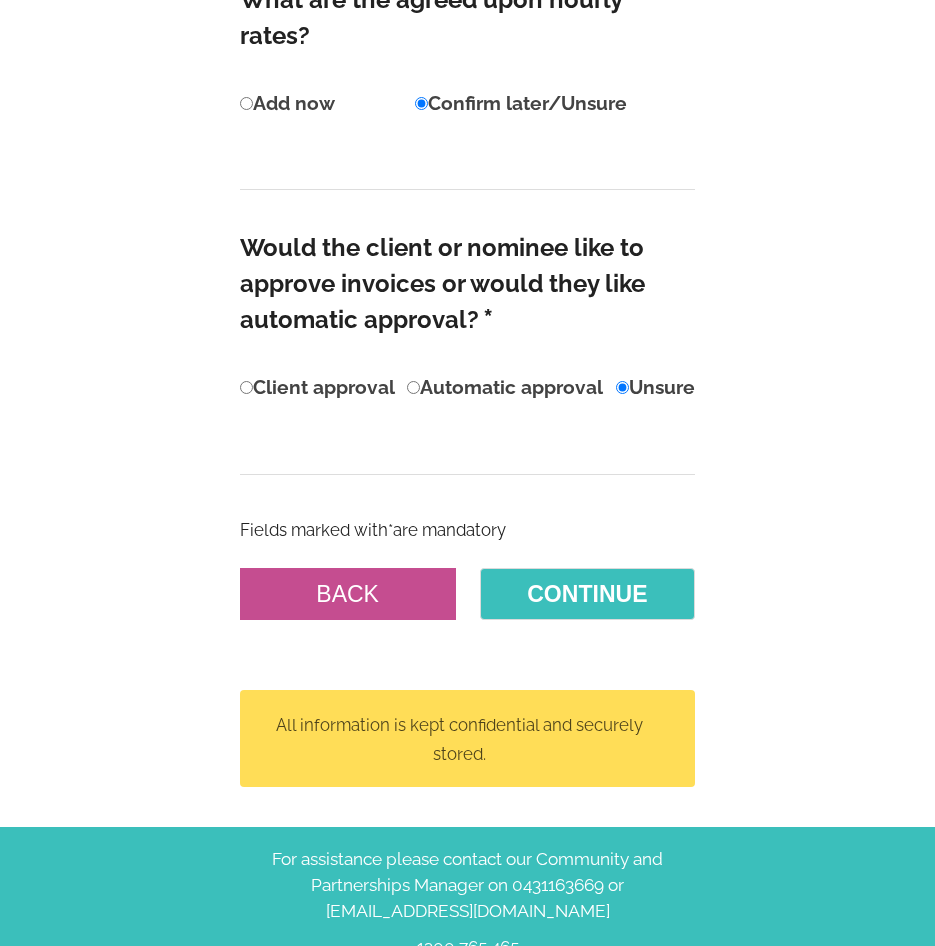 click on "Automatic approval" at bounding box center [505, 387] 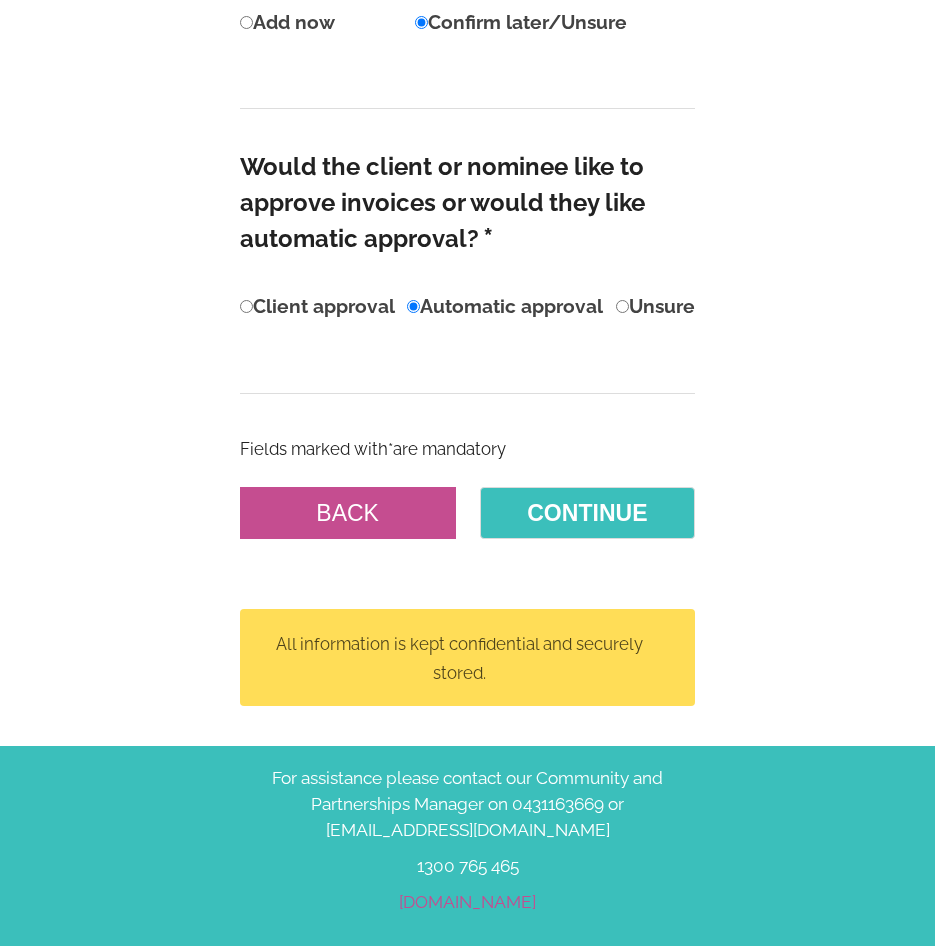 scroll, scrollTop: 1354, scrollLeft: 0, axis: vertical 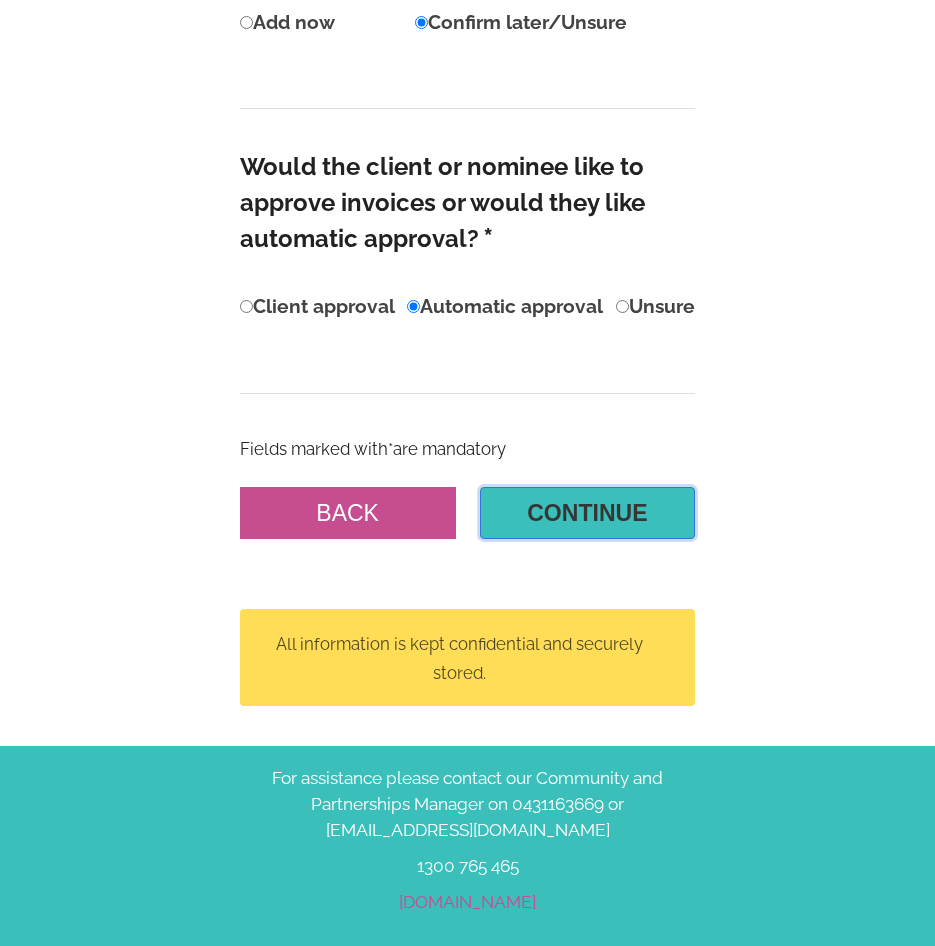 drag, startPoint x: 527, startPoint y: 509, endPoint x: 508, endPoint y: 523, distance: 23.600847 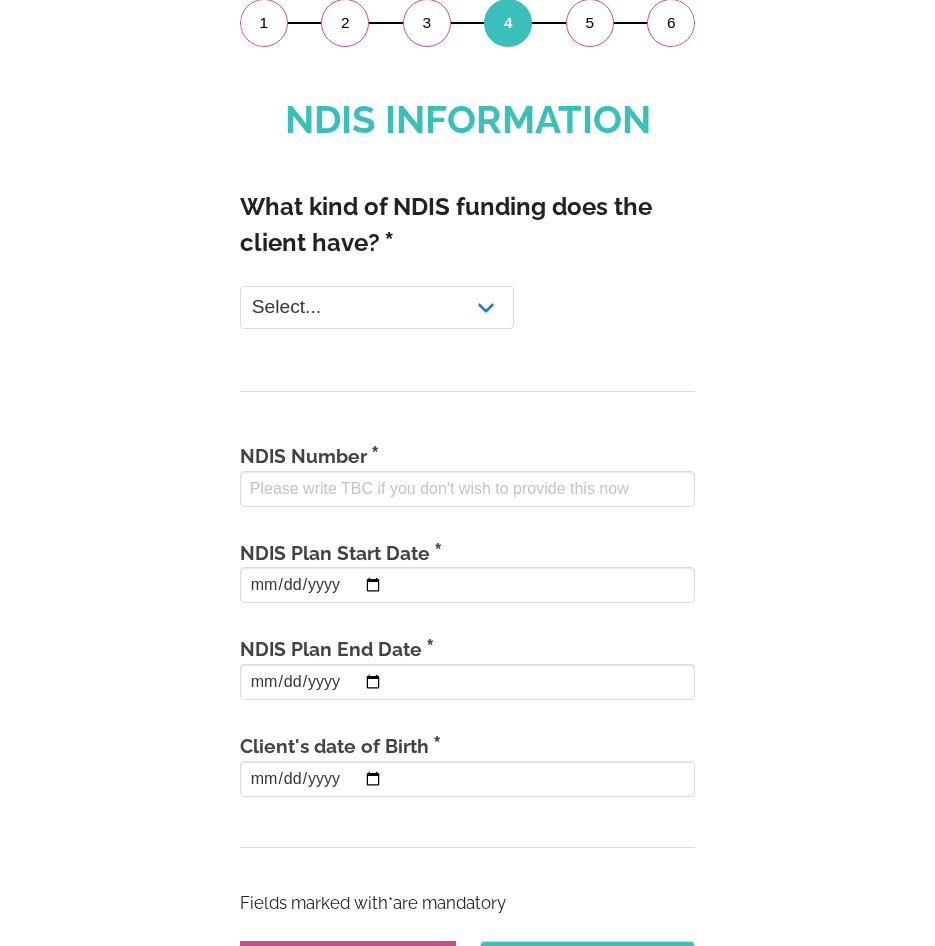 scroll, scrollTop: 1178, scrollLeft: 0, axis: vertical 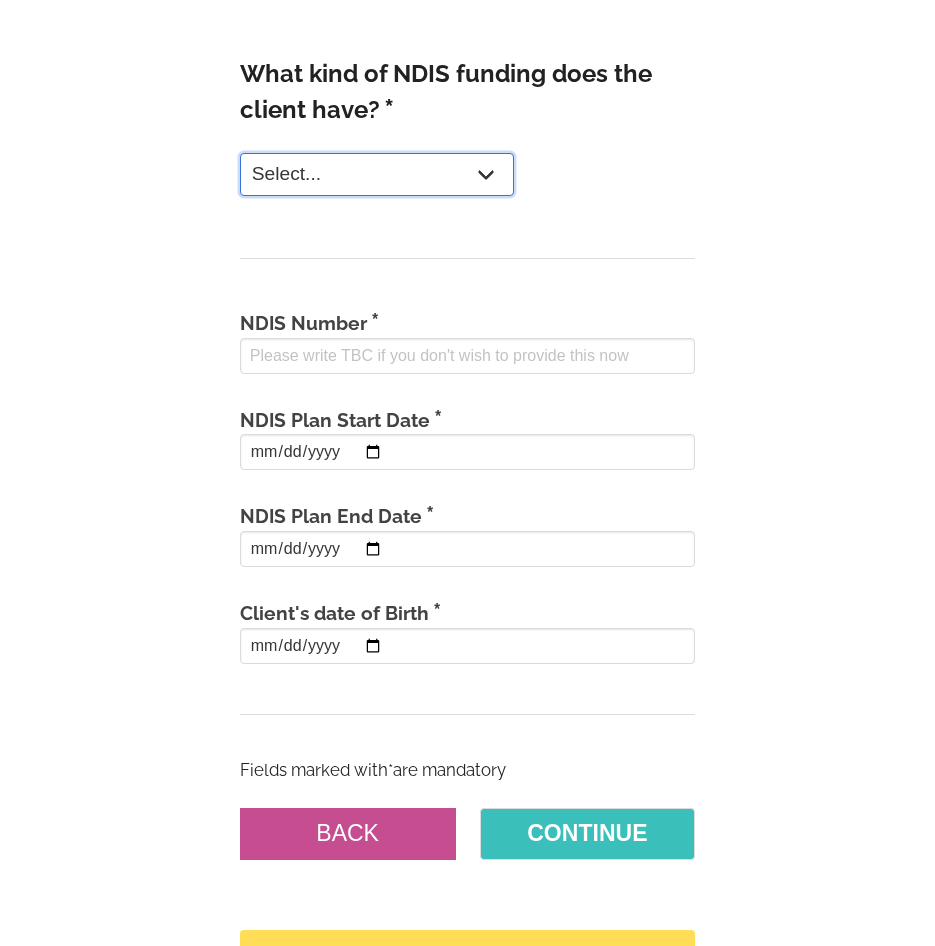 click on "Select...
NDIS - Agency Managed
NDIS - Plan Managed
NDIS - Self Managed
Not sure" at bounding box center [377, 174] 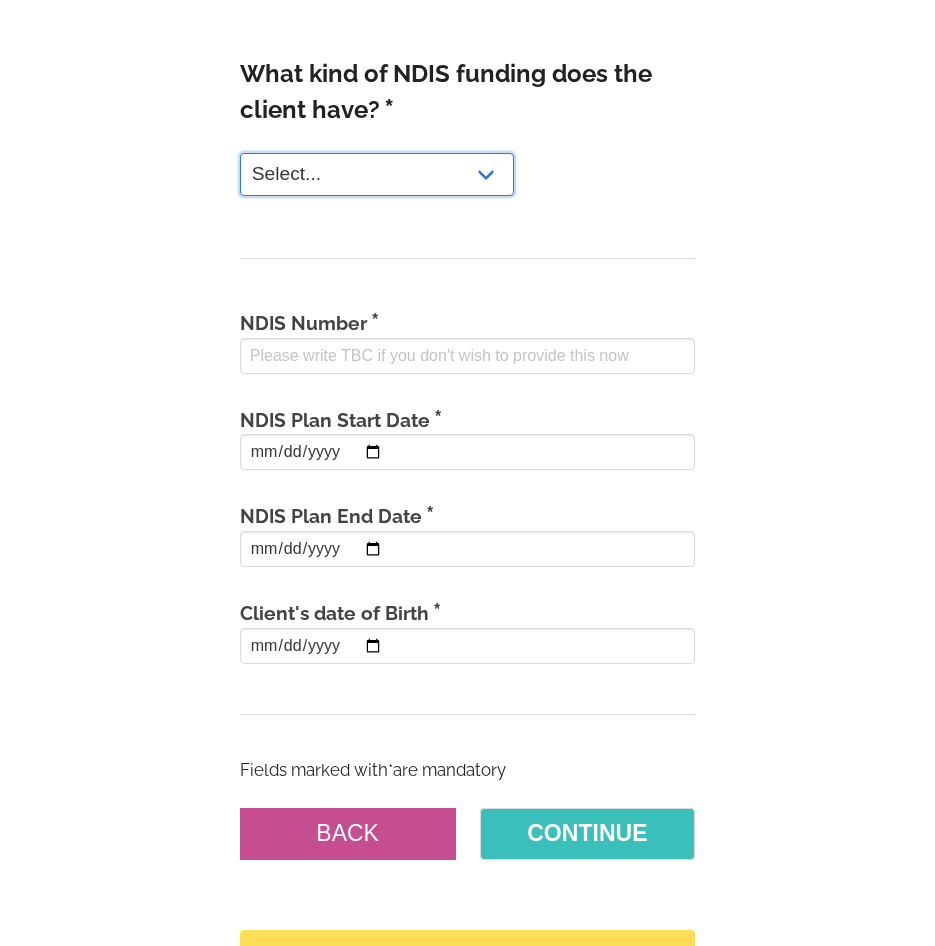 select on "plan managed" 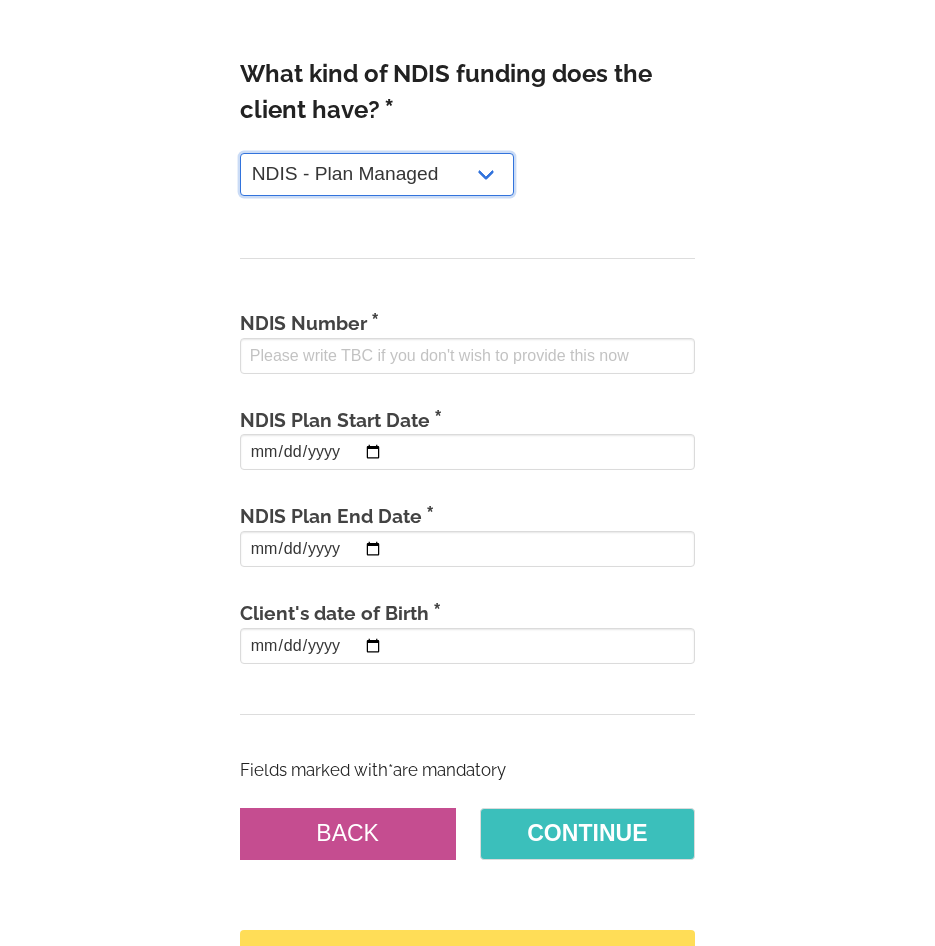 click on "Select...
NDIS - Agency Managed
NDIS - Plan Managed
NDIS - Self Managed
Not sure" at bounding box center [377, 174] 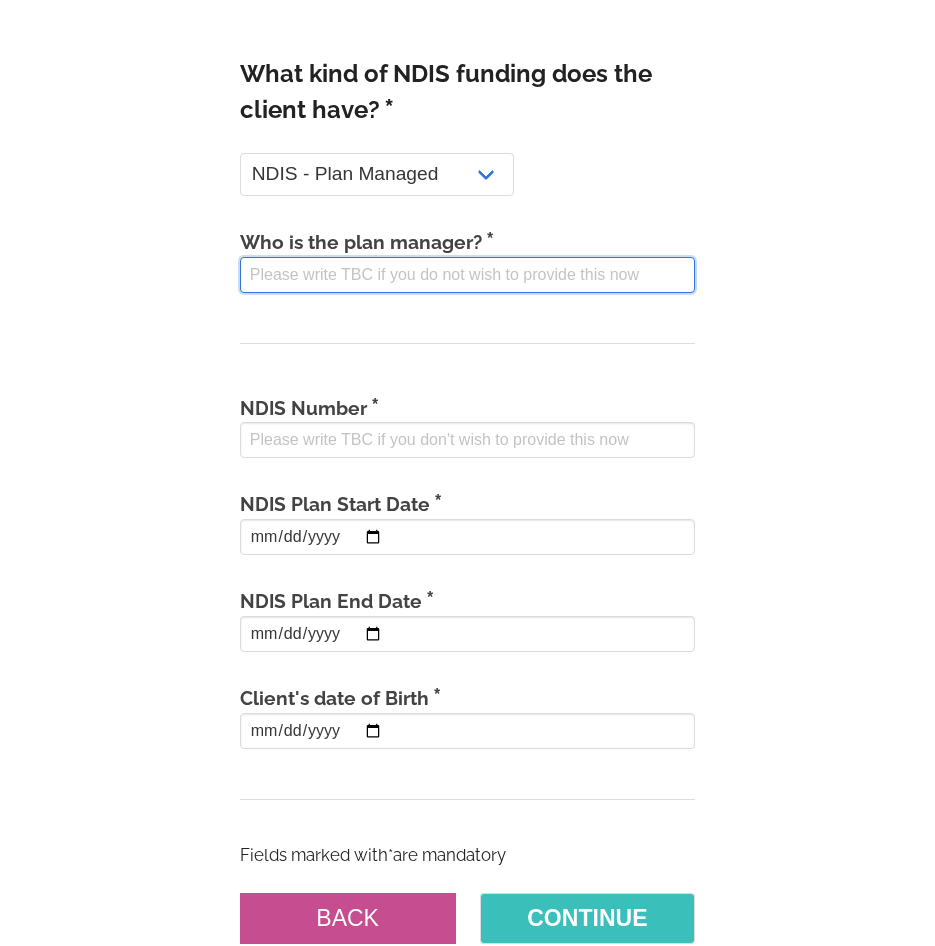 drag, startPoint x: 299, startPoint y: 287, endPoint x: 284, endPoint y: 268, distance: 24.207438 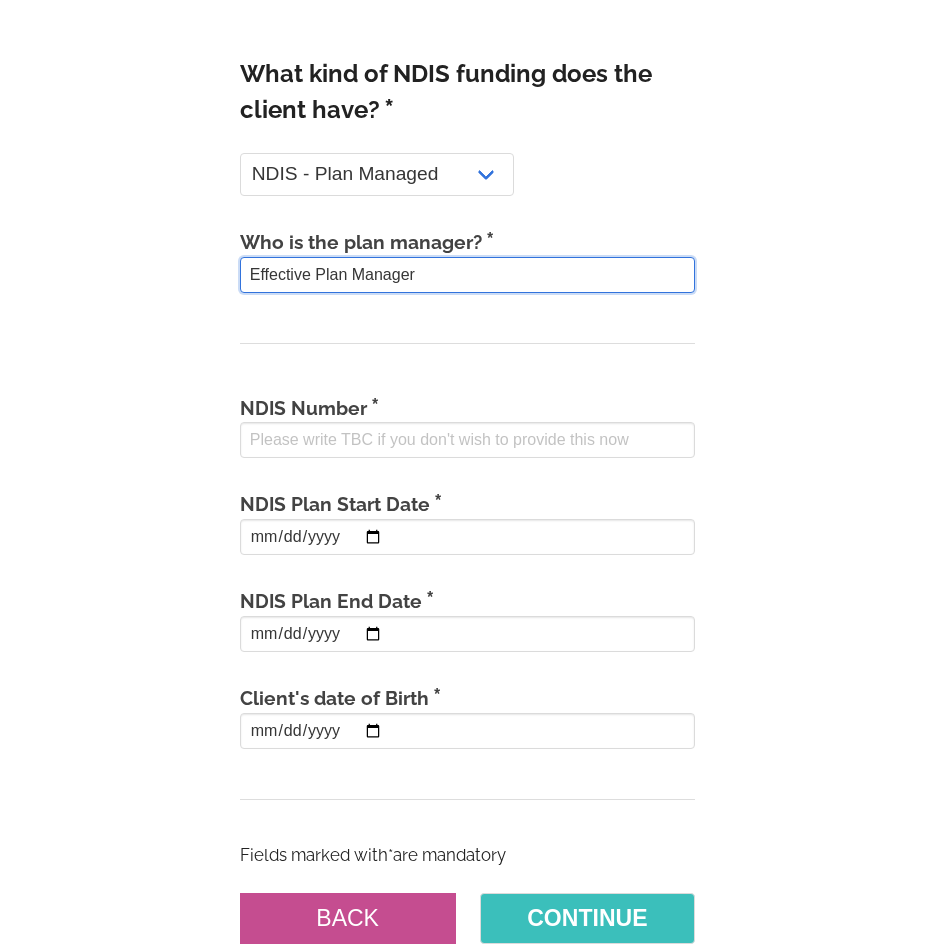 type on "Effective Plan Manager" 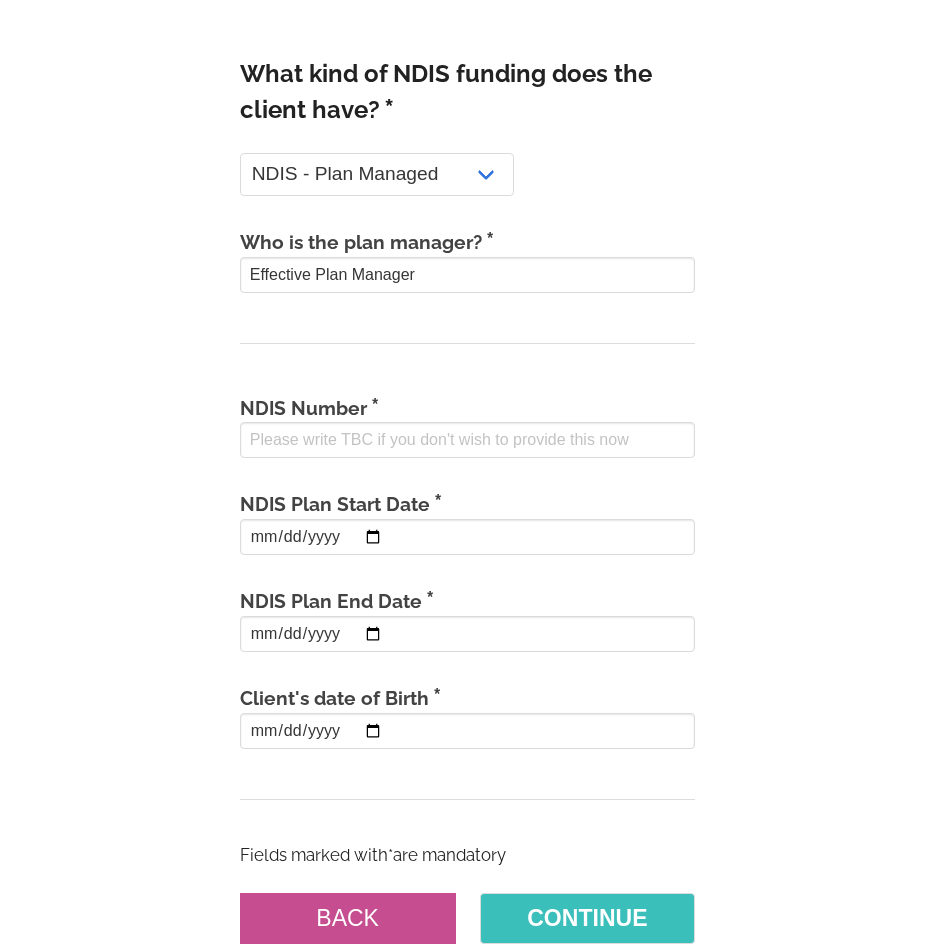 click on "1
2
3
4
5
6
Client Information
Client name
[PERSON_NAME] ([PERSON_NAME]) [PERSON_NAME] Freixial
Address
[STREET_ADDRESS]
Suburb
[GEOGRAPHIC_DATA], [GEOGRAPHIC_DATA]
TAHMOOR, [GEOGRAPHIC_DATA], 2573
Client Contact
Should we contact the client directly or should all communication occur through yourself?
Directly with client
Through me
Client phone
* Admin" at bounding box center (467, 489) 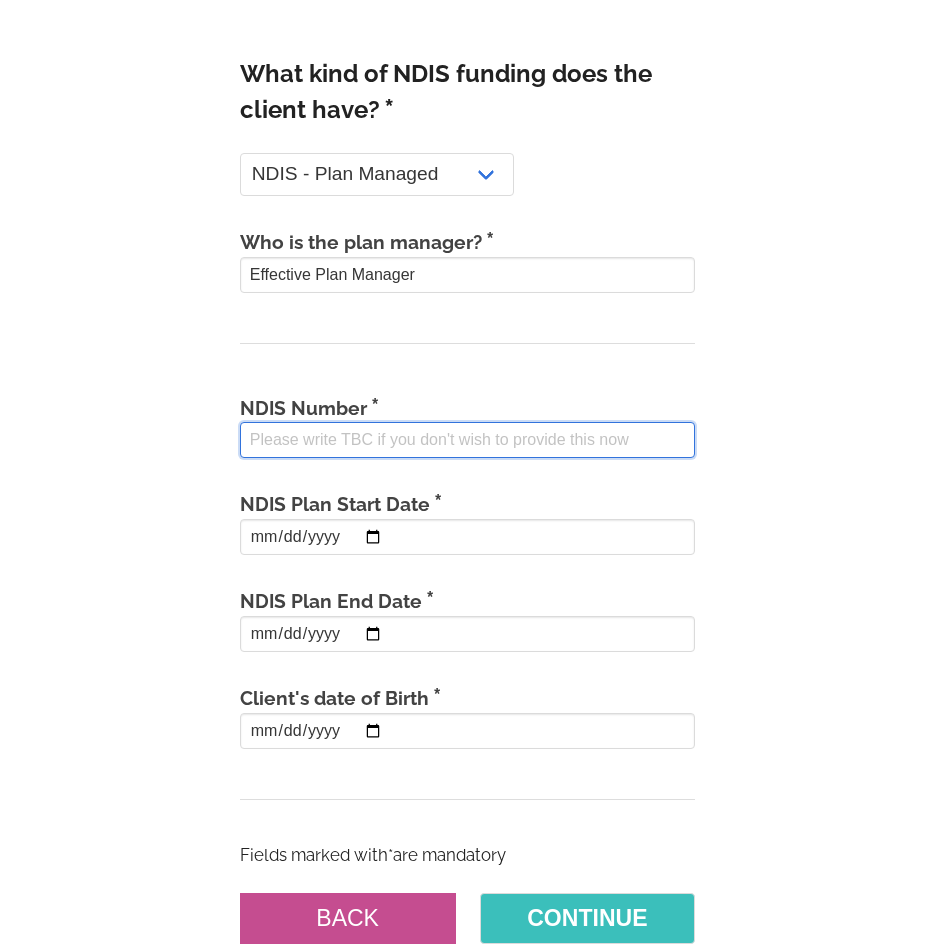 click on "NDIS Number" at bounding box center (468, 440) 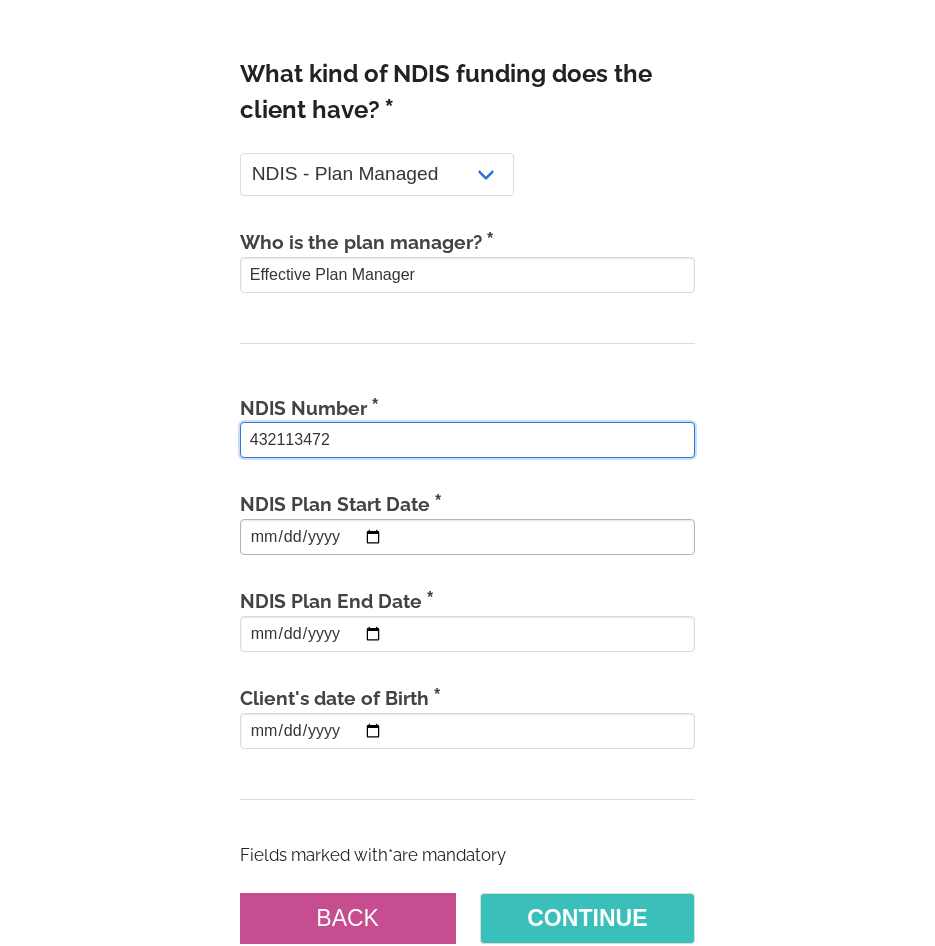 type on "432113472" 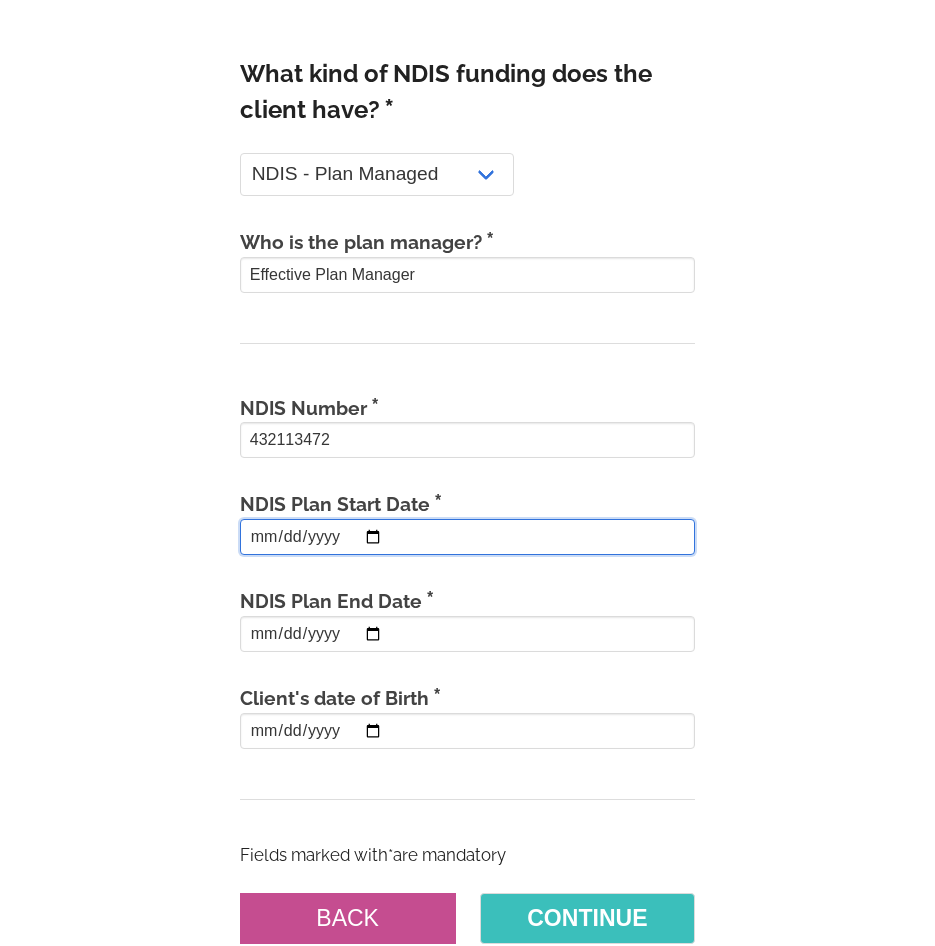 click on "NDIS Plan Start Date" at bounding box center (468, 537) 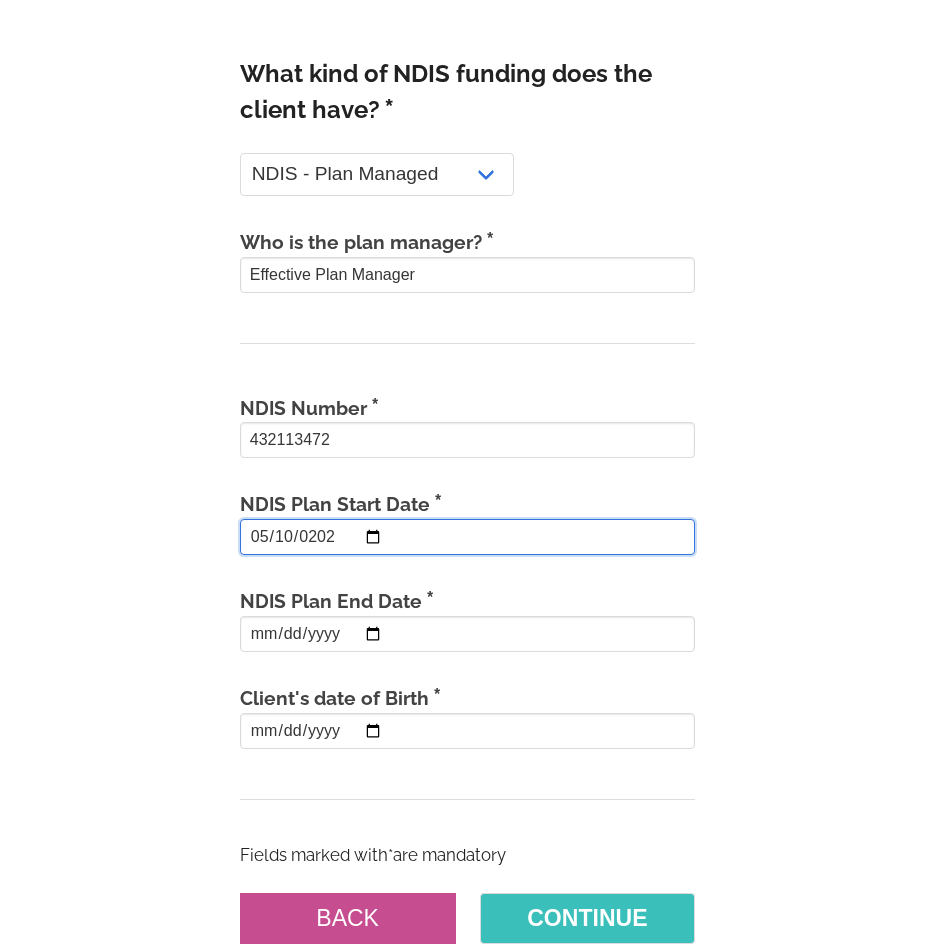 type on "[DATE]" 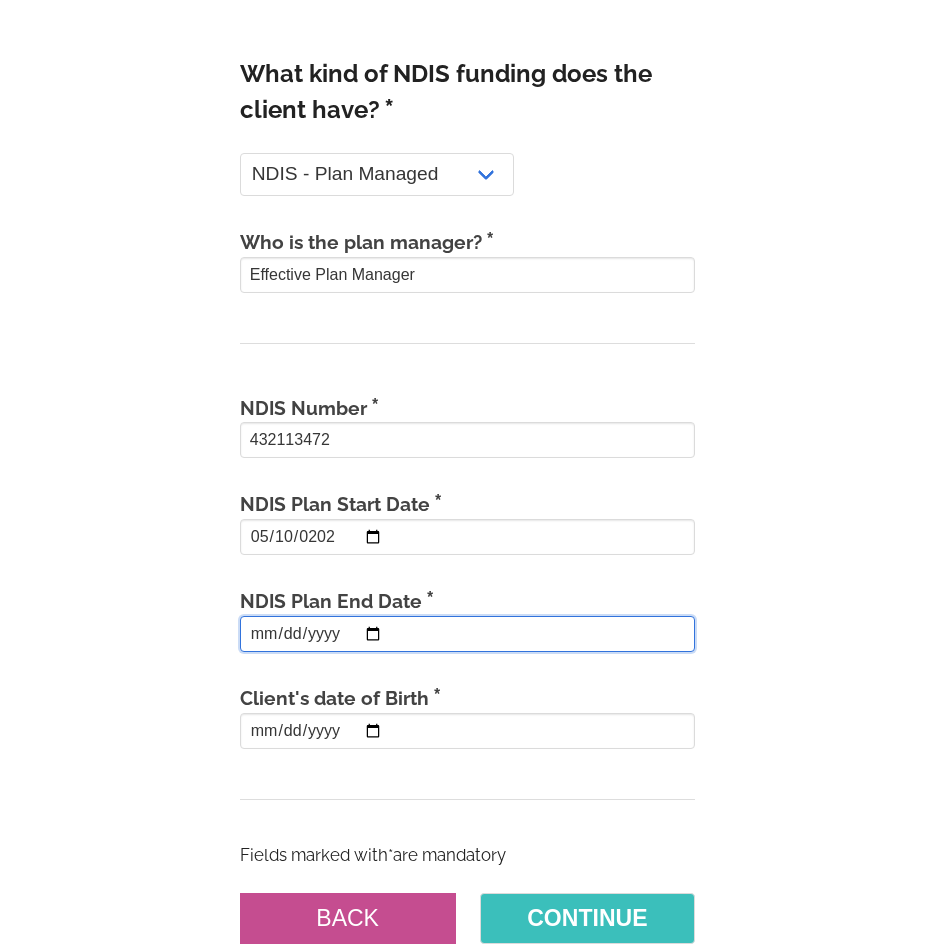 click on "NDIS Plan End Date" at bounding box center (468, 634) 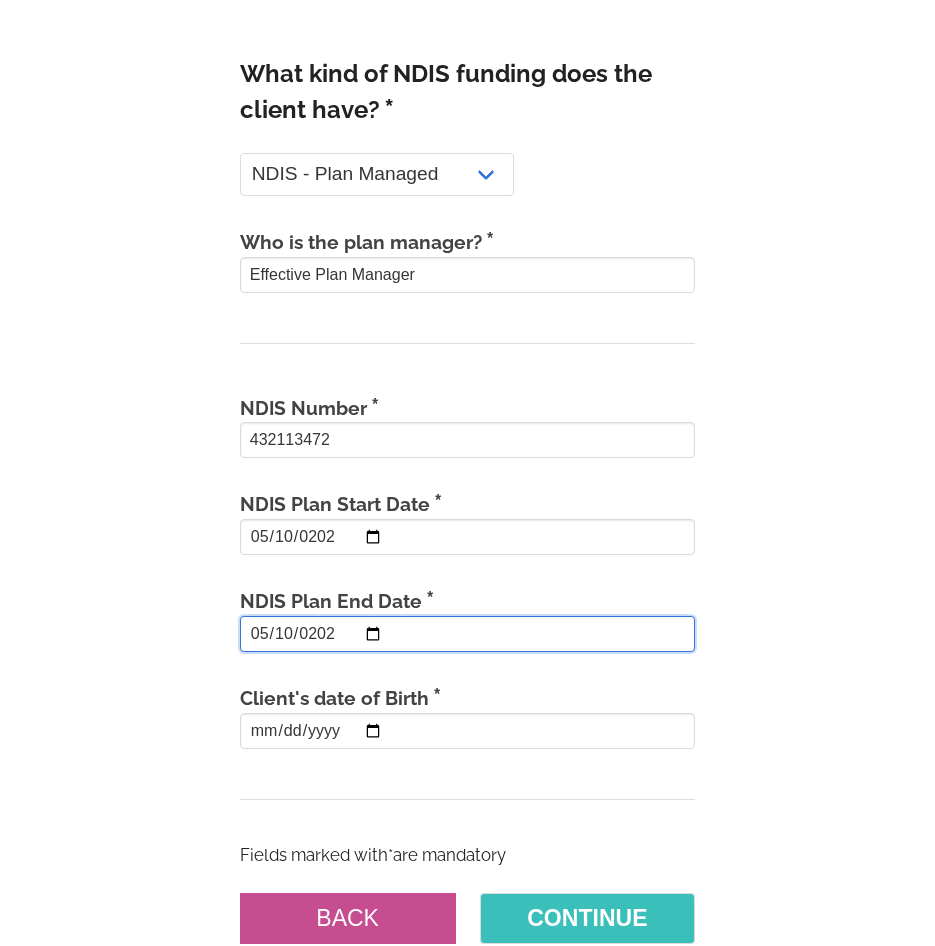 type on "[DATE]" 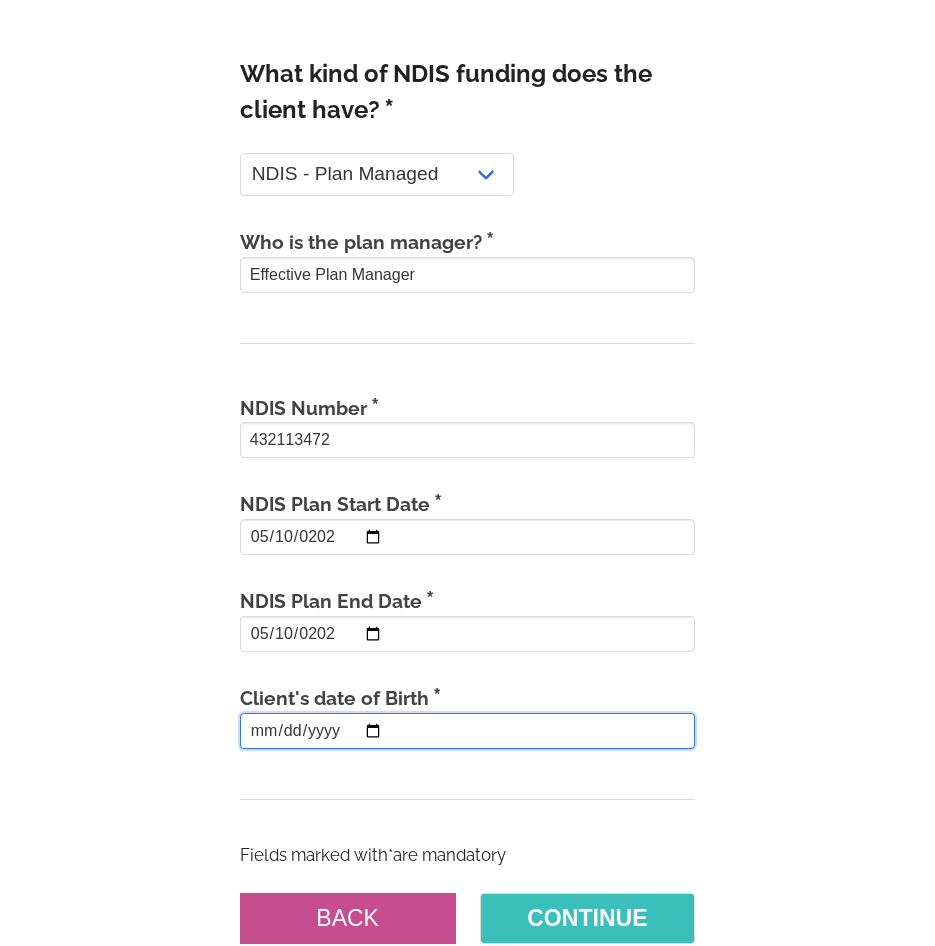 click on "Client's date of Birth" at bounding box center (468, 731) 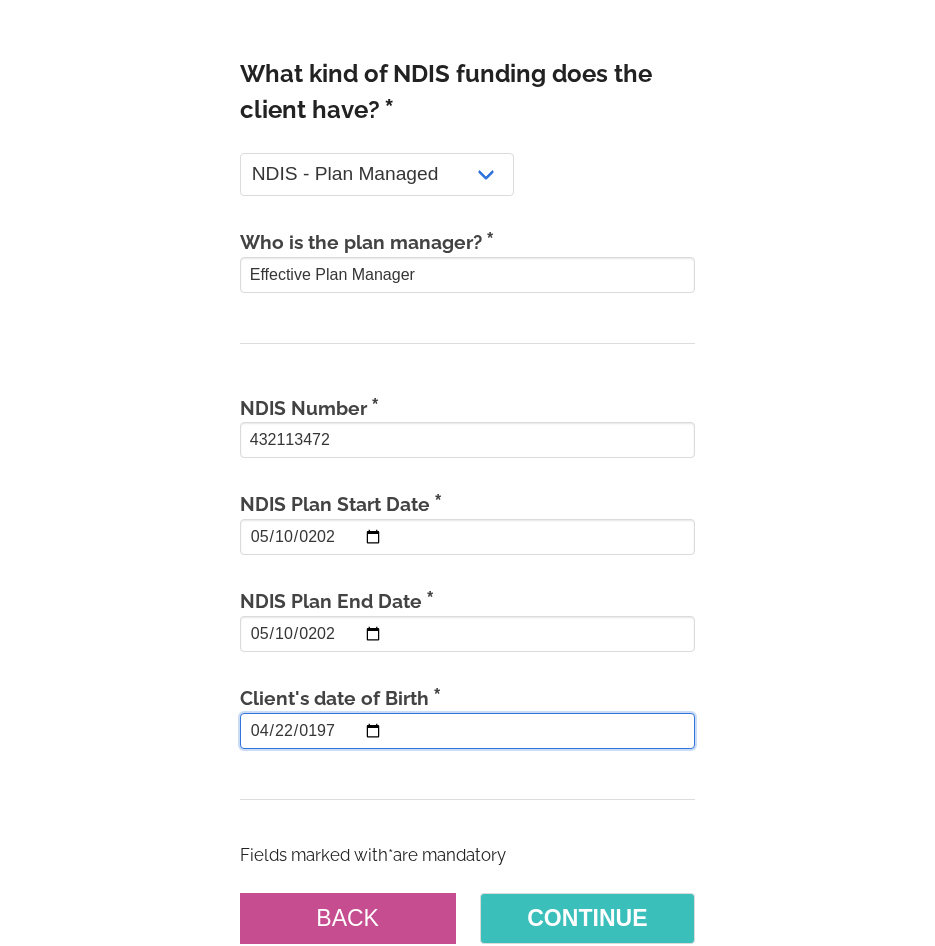 type on "[DATE]" 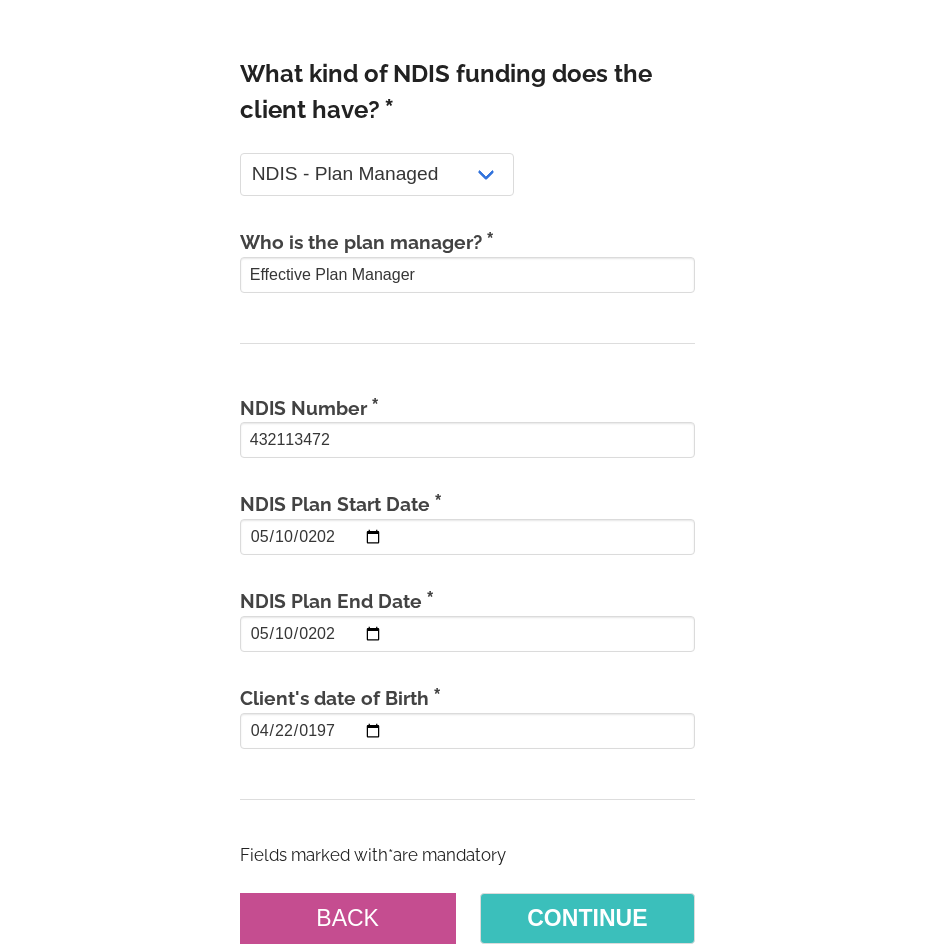 click on "1
2
3
4
5
6
Client Information
Client name
[PERSON_NAME] ([PERSON_NAME]) [PERSON_NAME] Freixial
Address
[STREET_ADDRESS]
Suburb
[GEOGRAPHIC_DATA], [GEOGRAPHIC_DATA]
TAHMOOR, [GEOGRAPHIC_DATA], 2573
Client Contact
Should we contact the client directly or should all communication occur through yourself?
Directly with client
Through me
Client phone
* Admin" at bounding box center (467, 489) 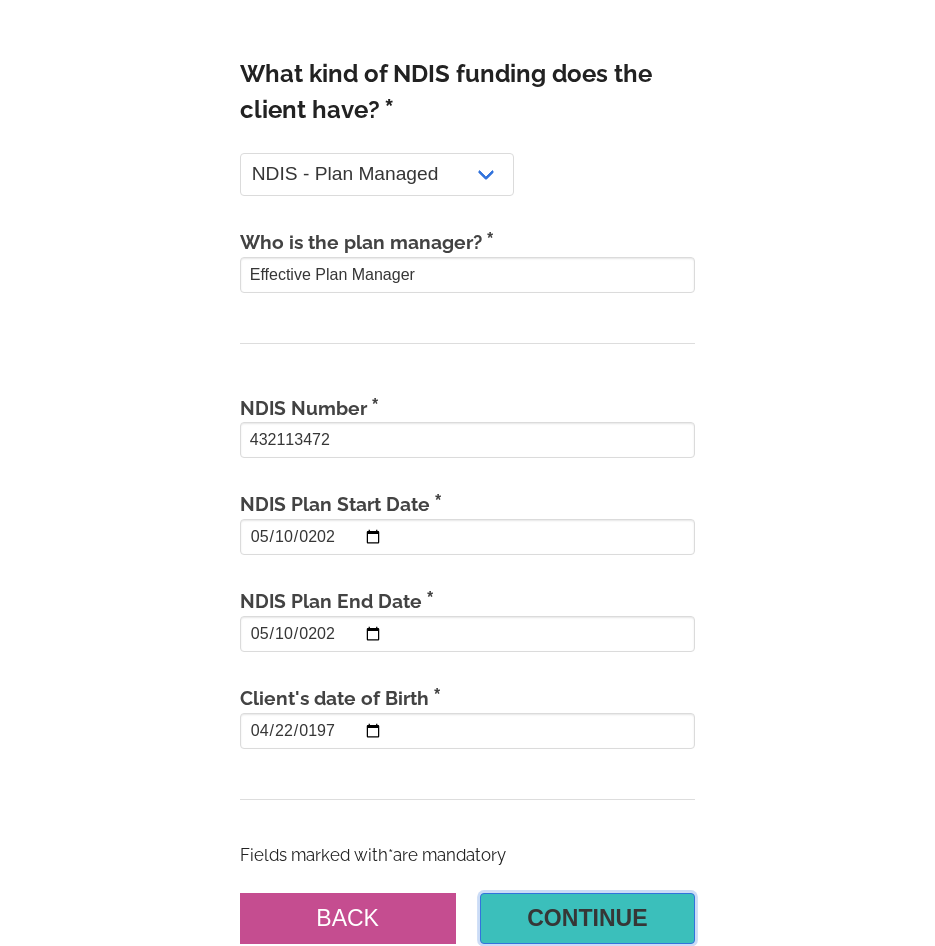 click on "Continue" at bounding box center (588, 919) 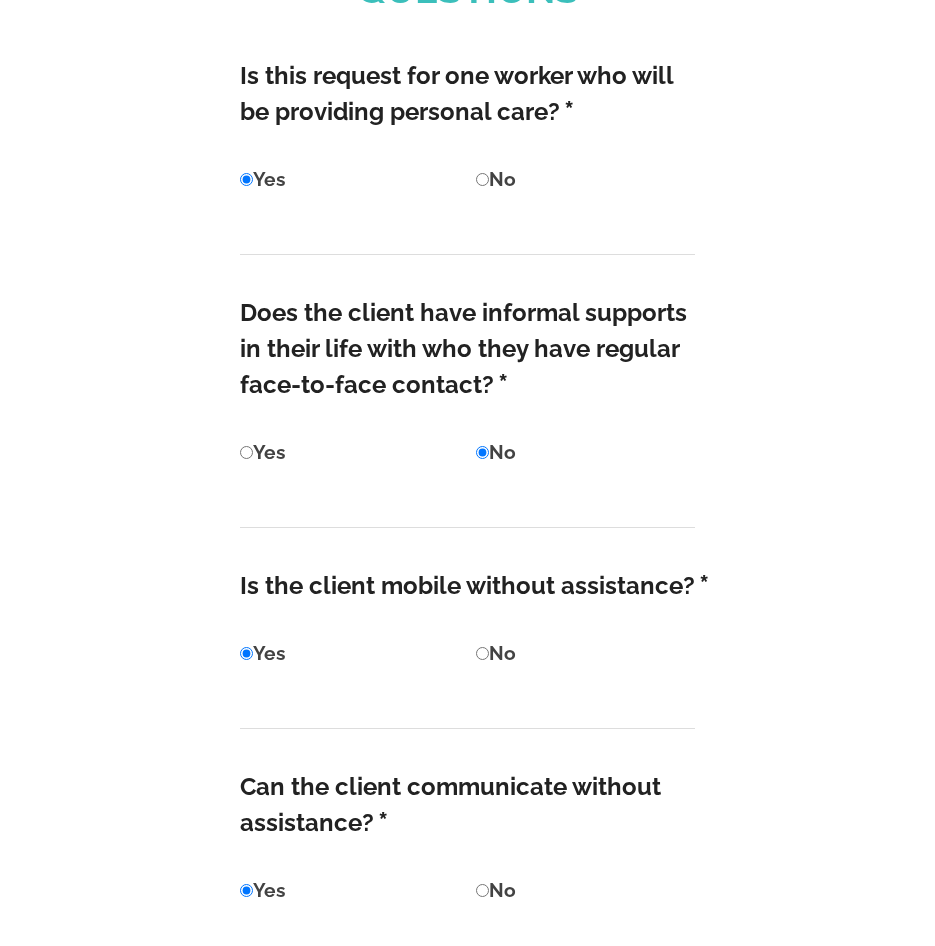 scroll, scrollTop: 1232, scrollLeft: 0, axis: vertical 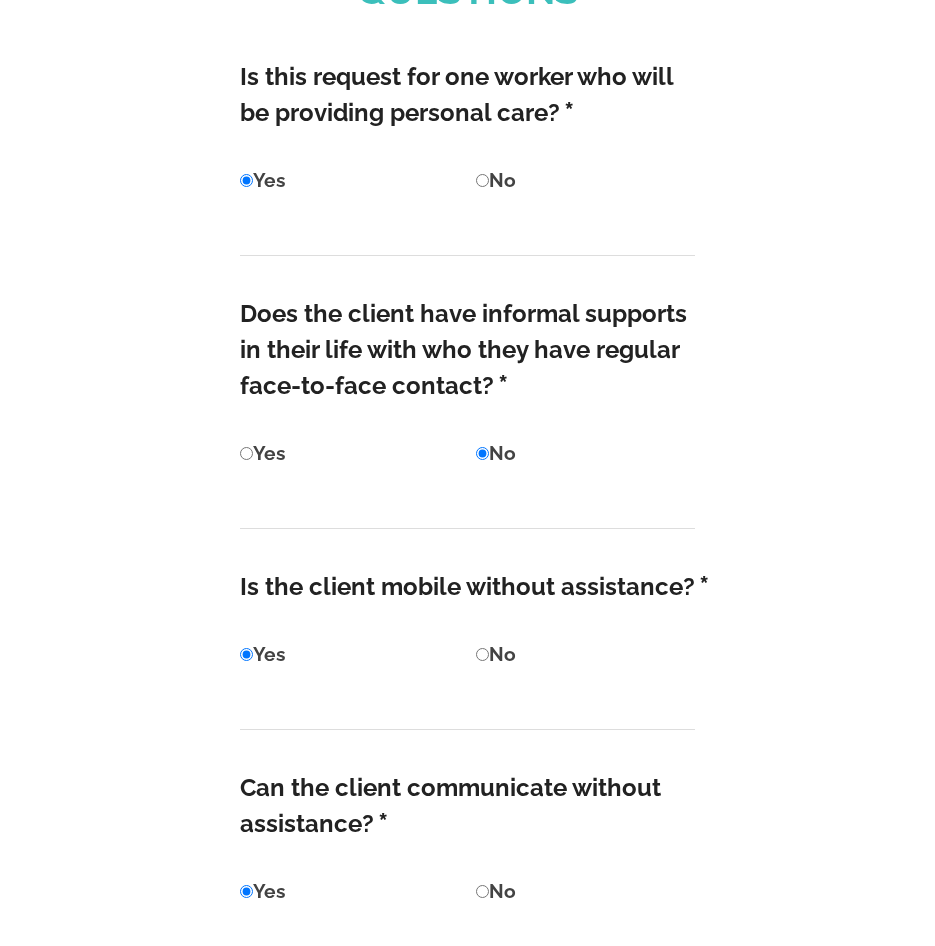 click on "No" at bounding box center (482, 180) 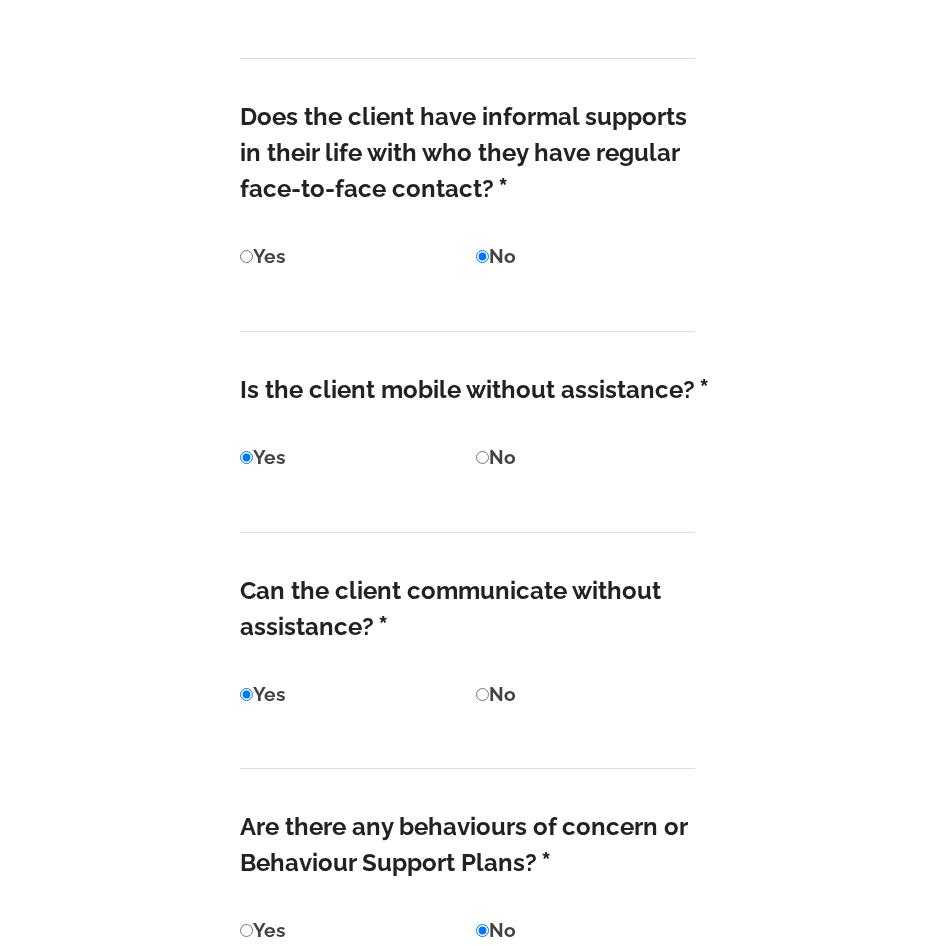 scroll, scrollTop: 1437, scrollLeft: 0, axis: vertical 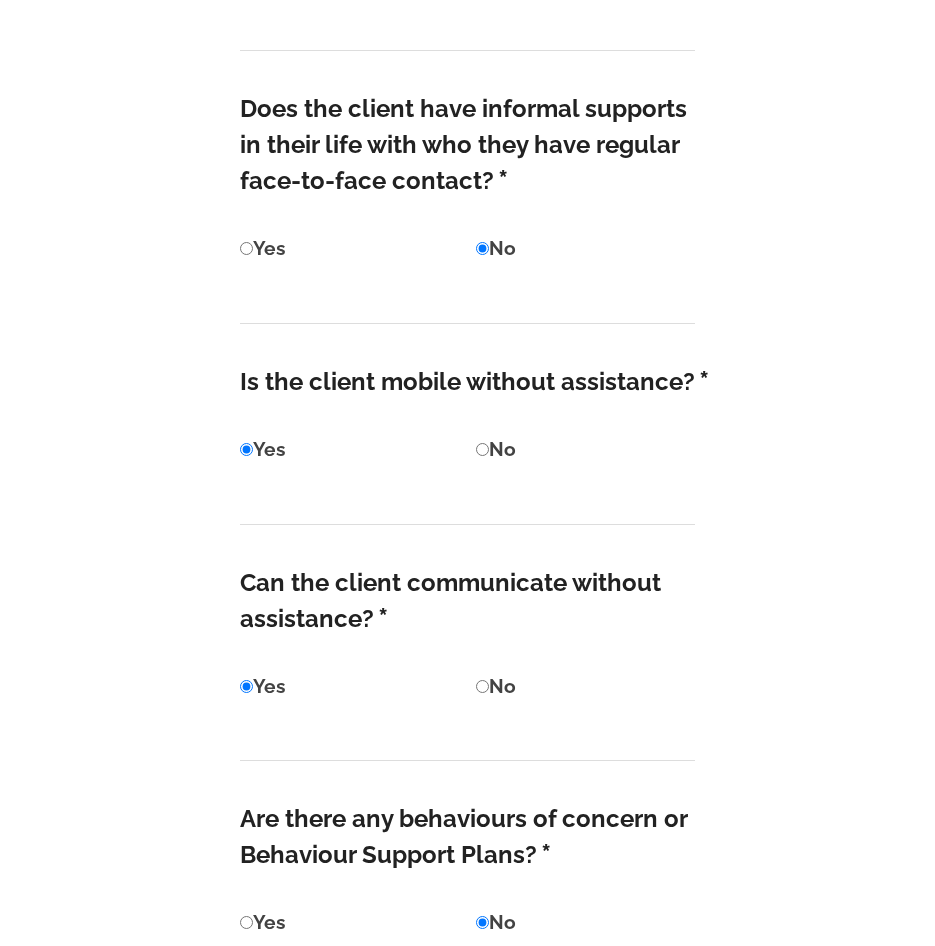 click on "Yes" at bounding box center [246, 248] 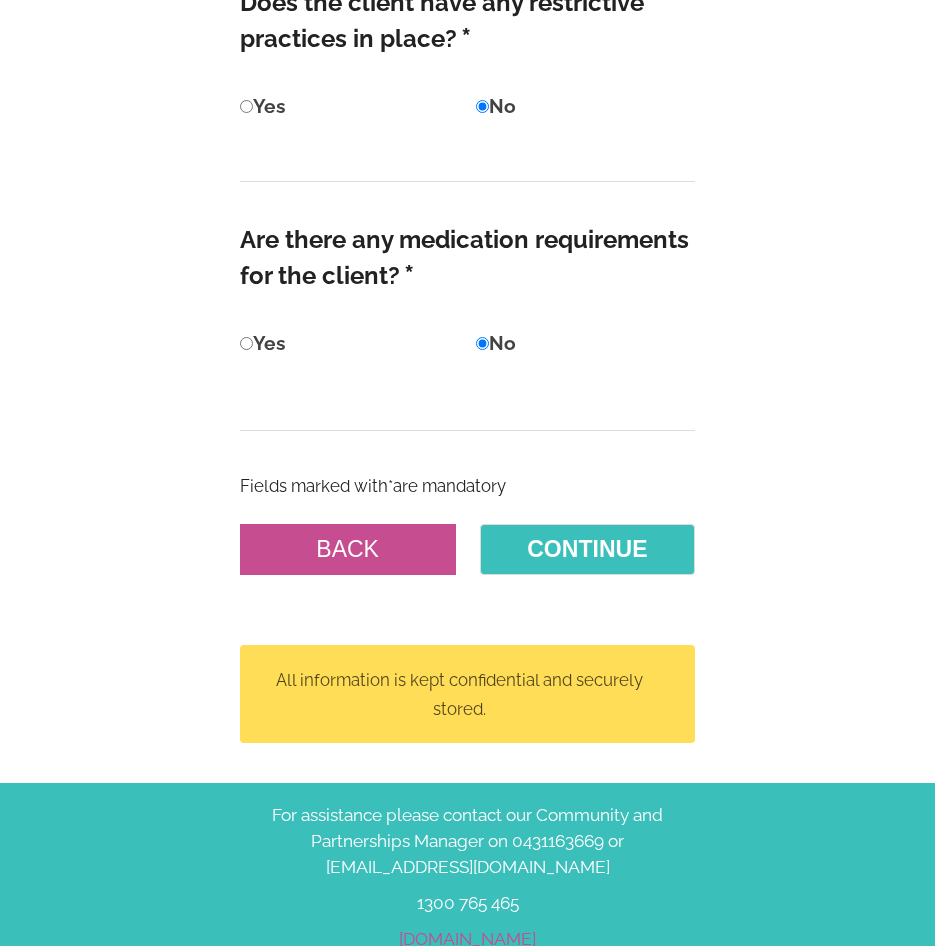 scroll, scrollTop: 2492, scrollLeft: 0, axis: vertical 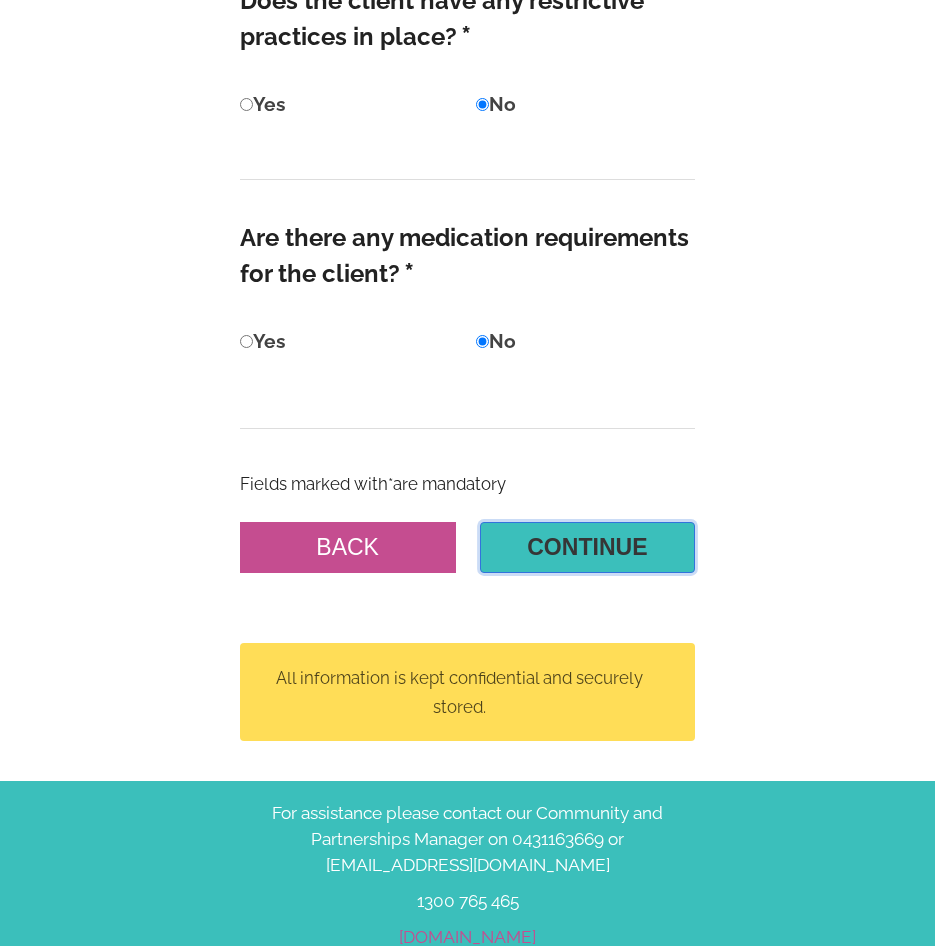 click on "Continue" at bounding box center [588, 548] 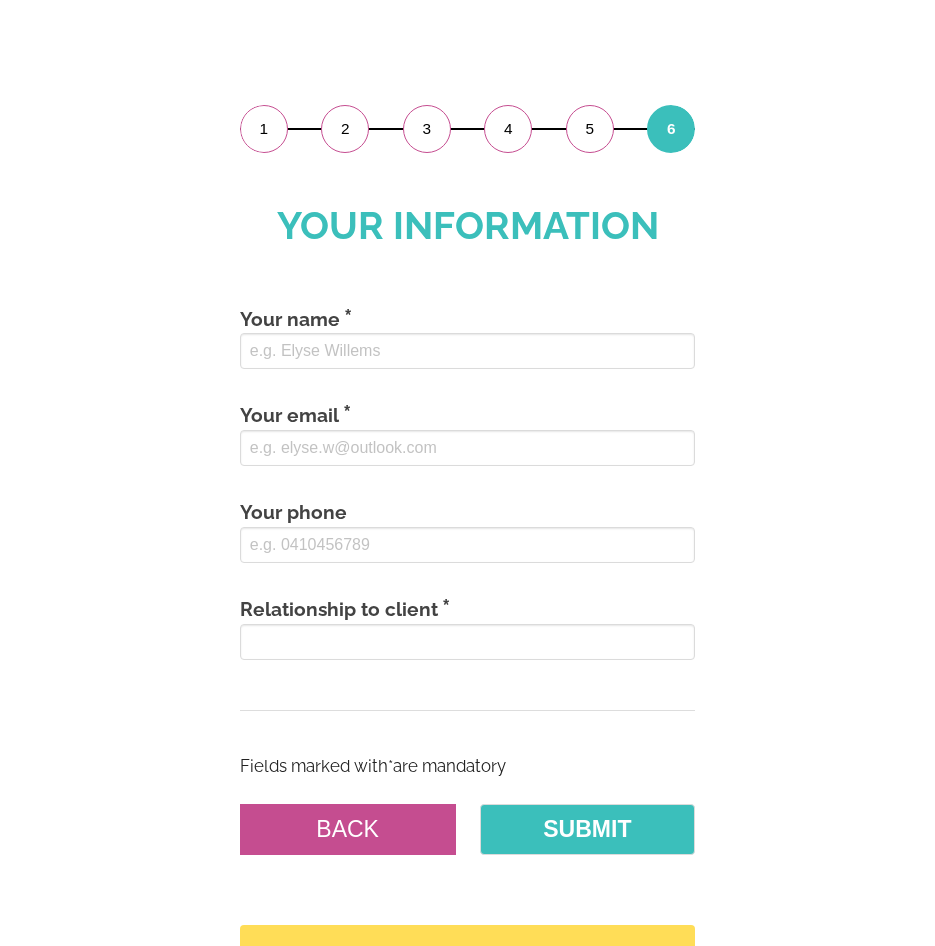 scroll, scrollTop: 940, scrollLeft: 0, axis: vertical 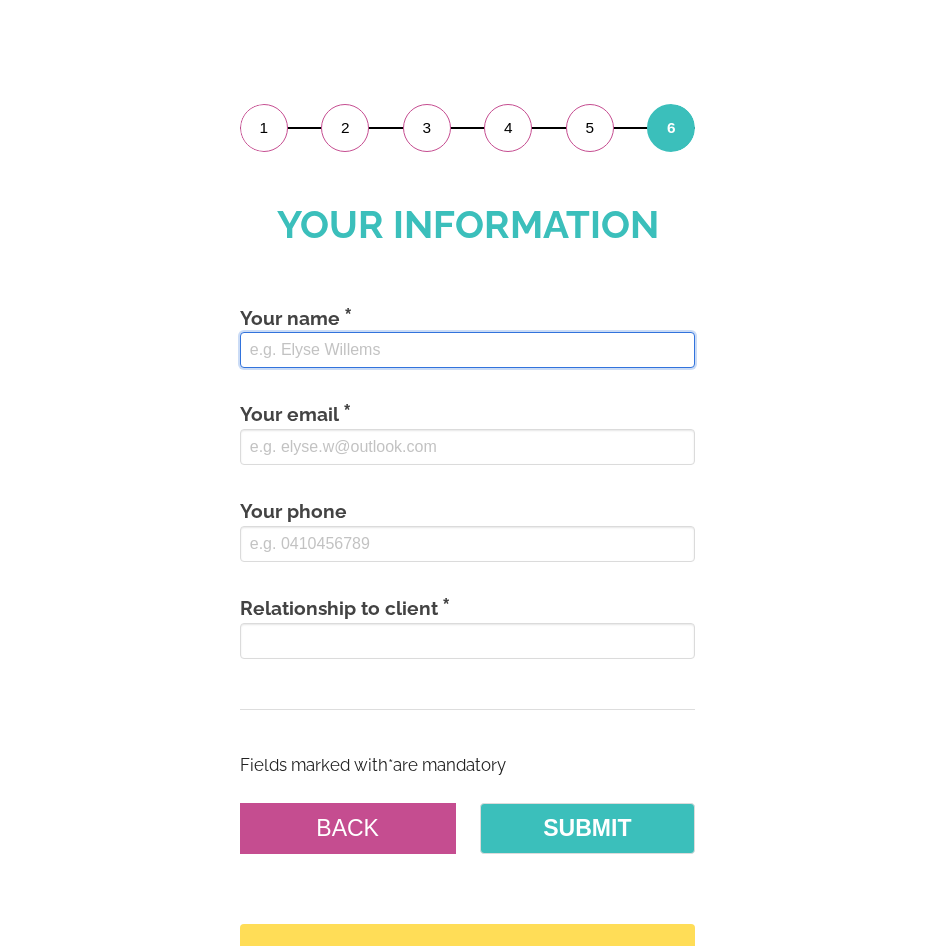 click on "Your name" at bounding box center (468, 350) 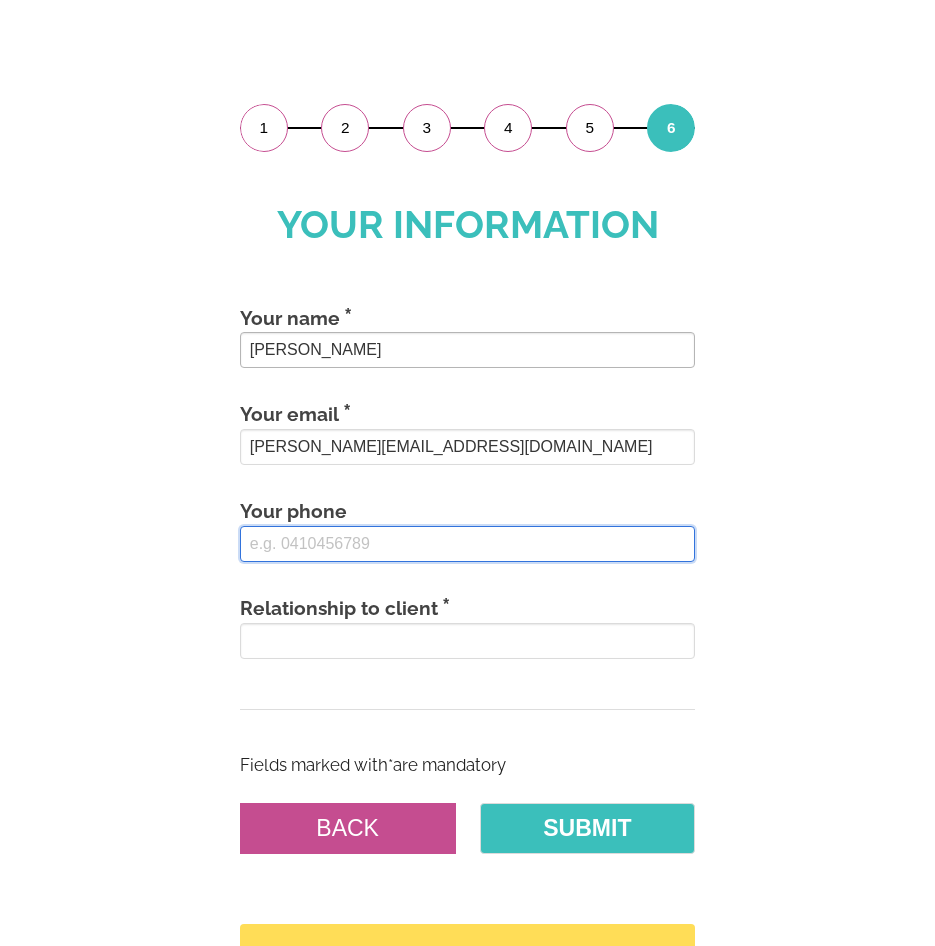 type on "0438057683" 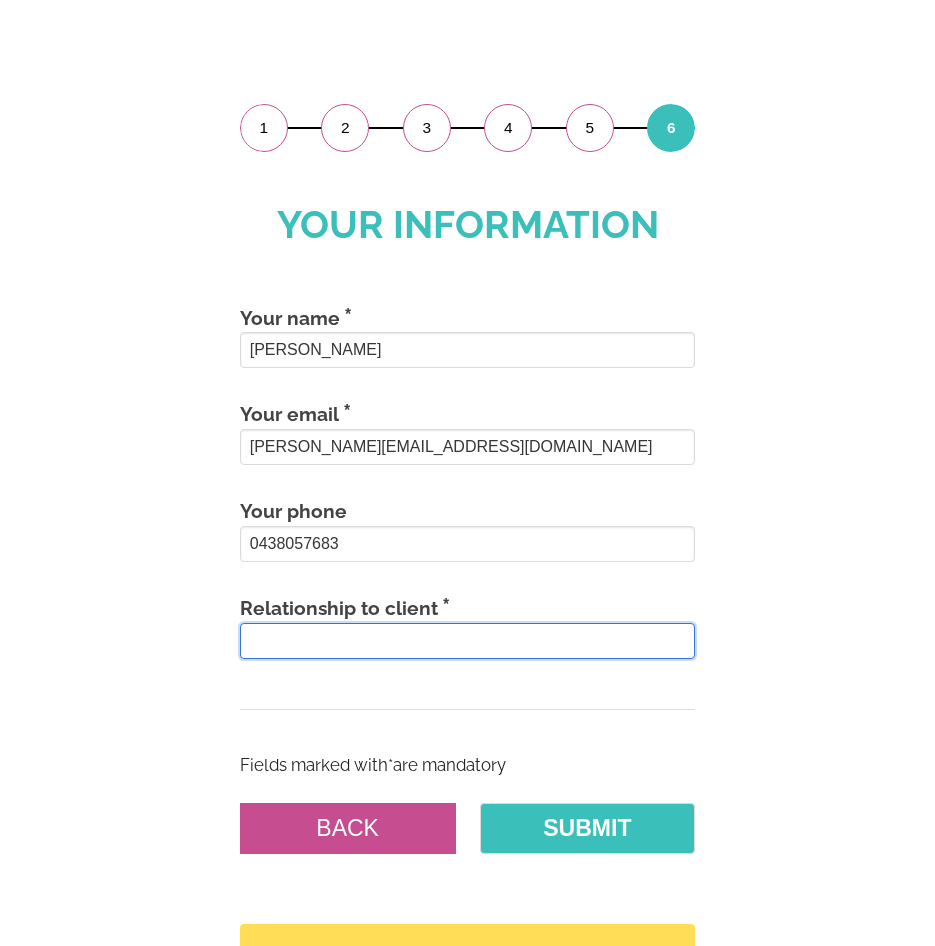 click on "Relationship to client" at bounding box center (468, 641) 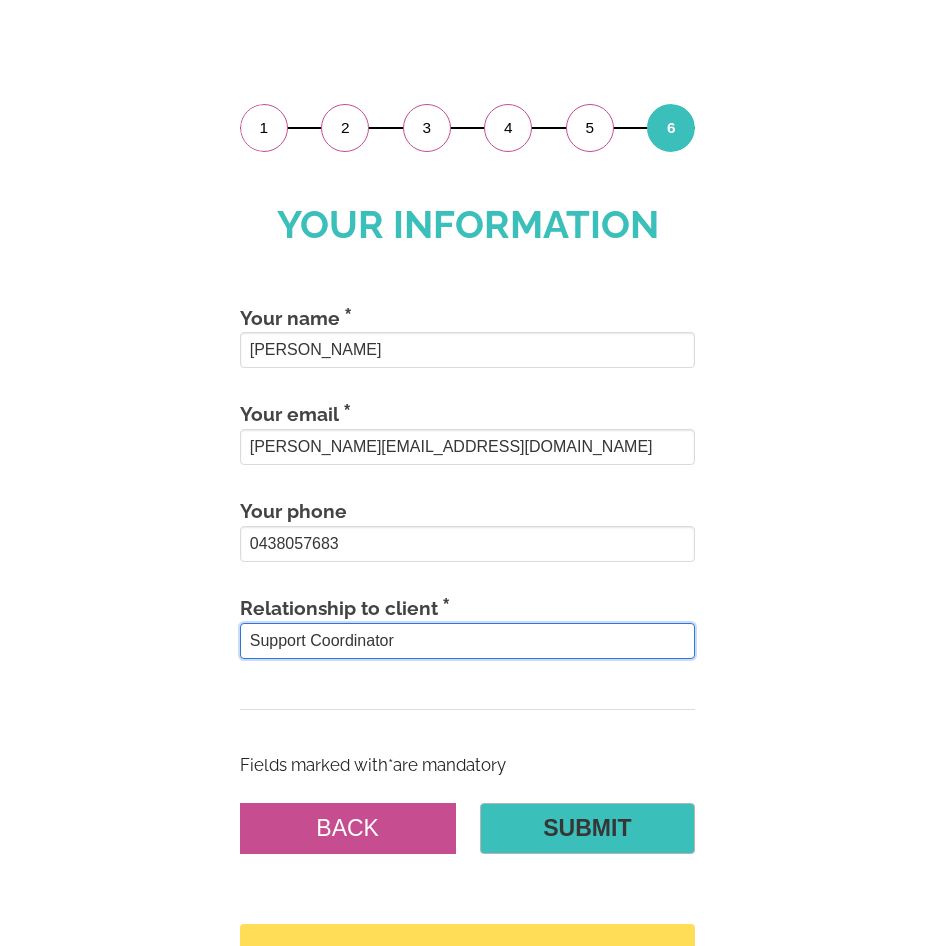 type on "Support Coordinator" 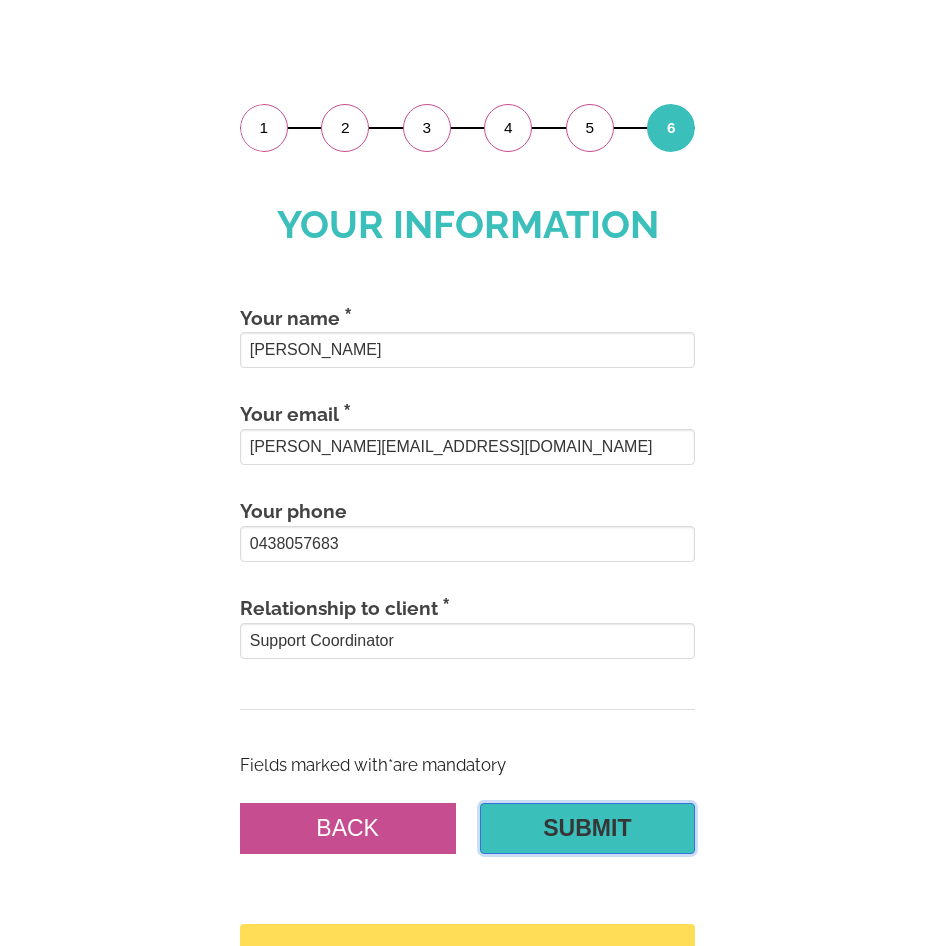click on "Submit" at bounding box center [588, 829] 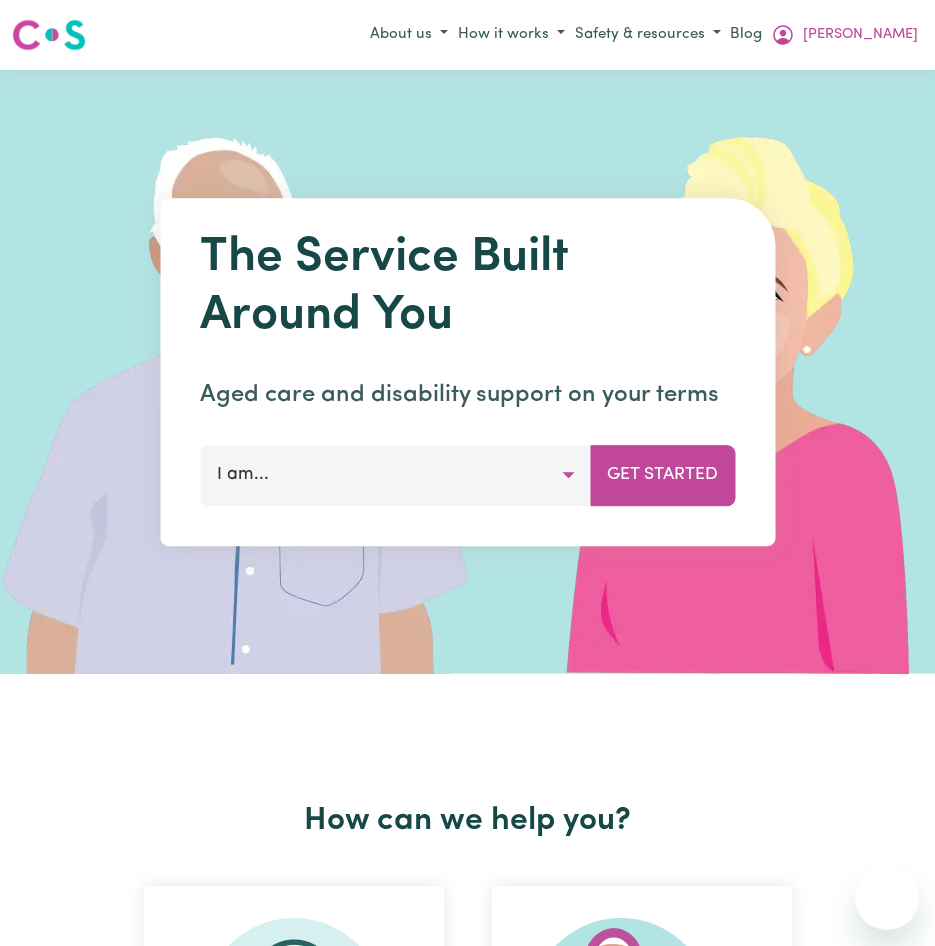 scroll, scrollTop: 0, scrollLeft: 0, axis: both 